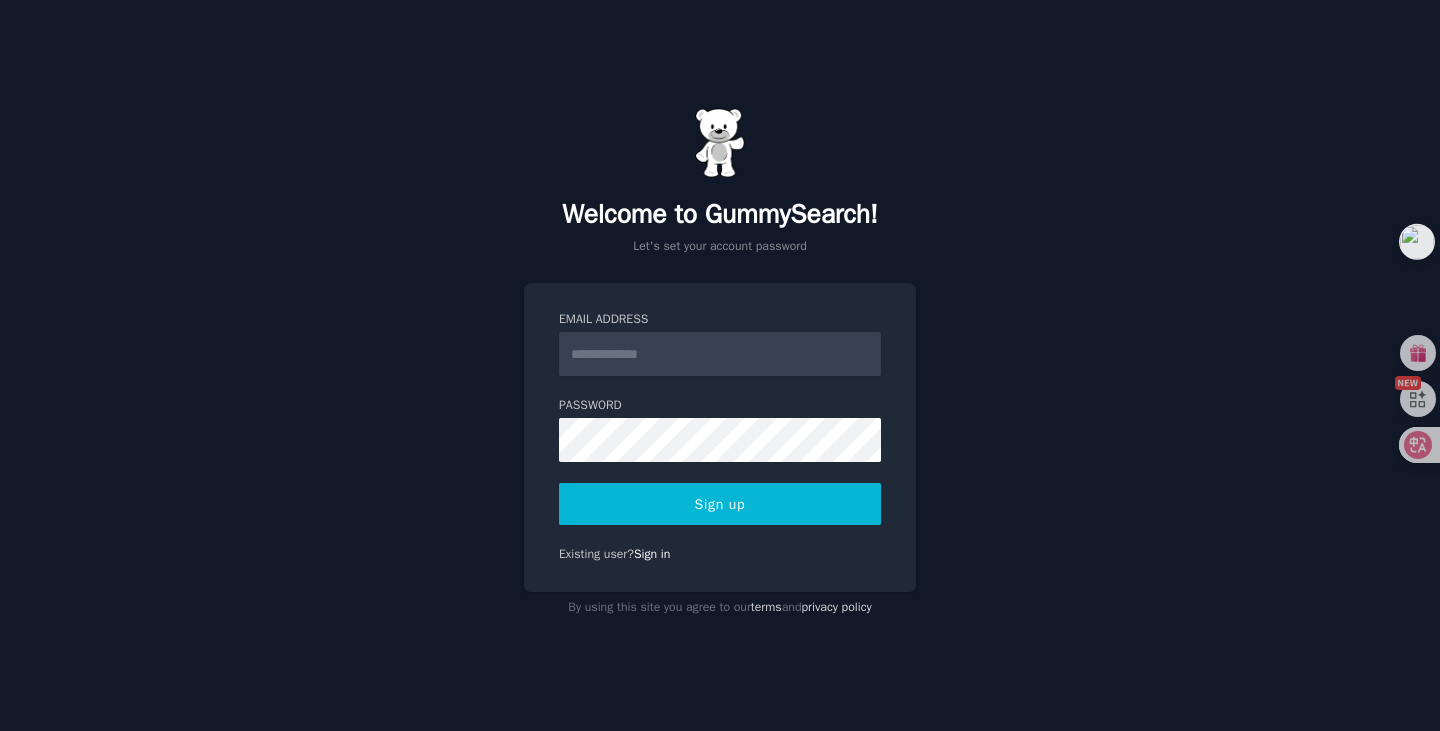 scroll, scrollTop: 0, scrollLeft: 0, axis: both 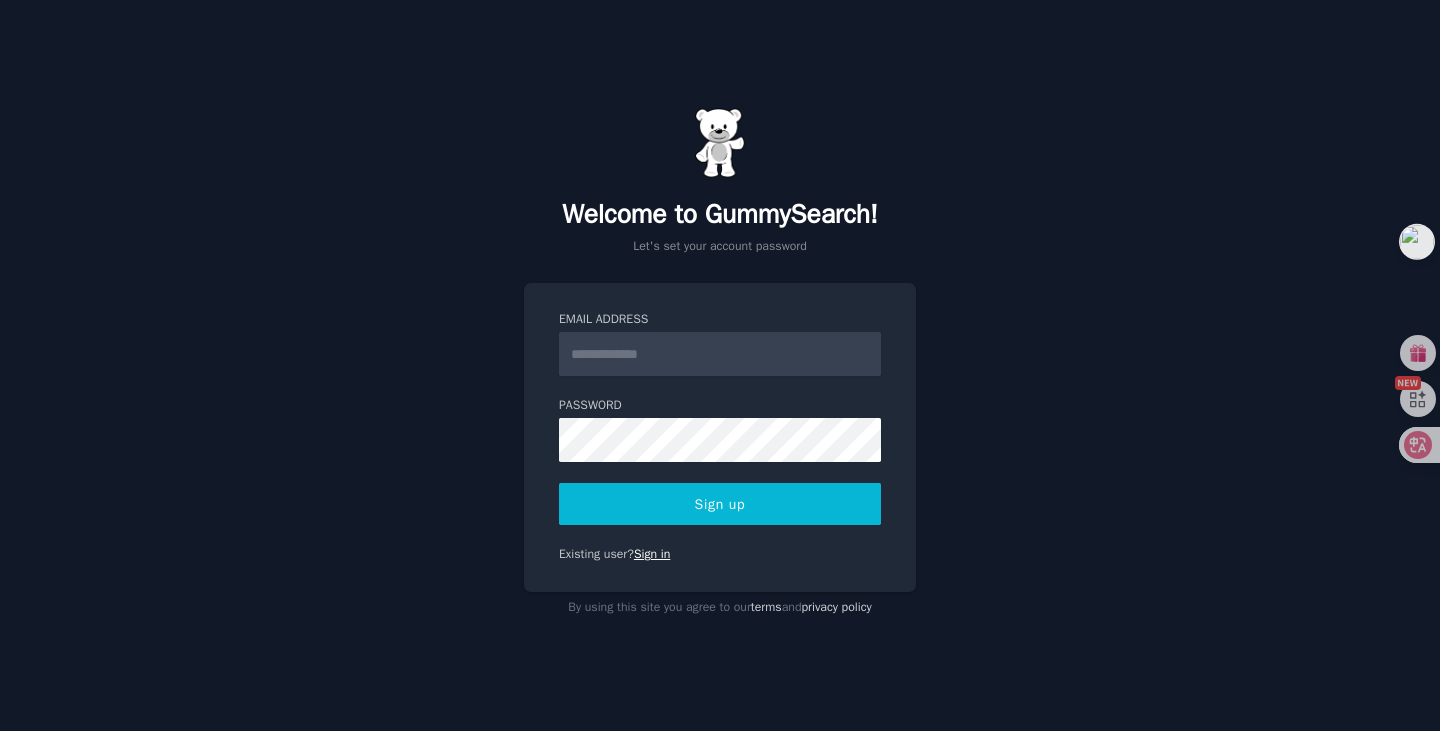 click on "Sign in" at bounding box center [652, 554] 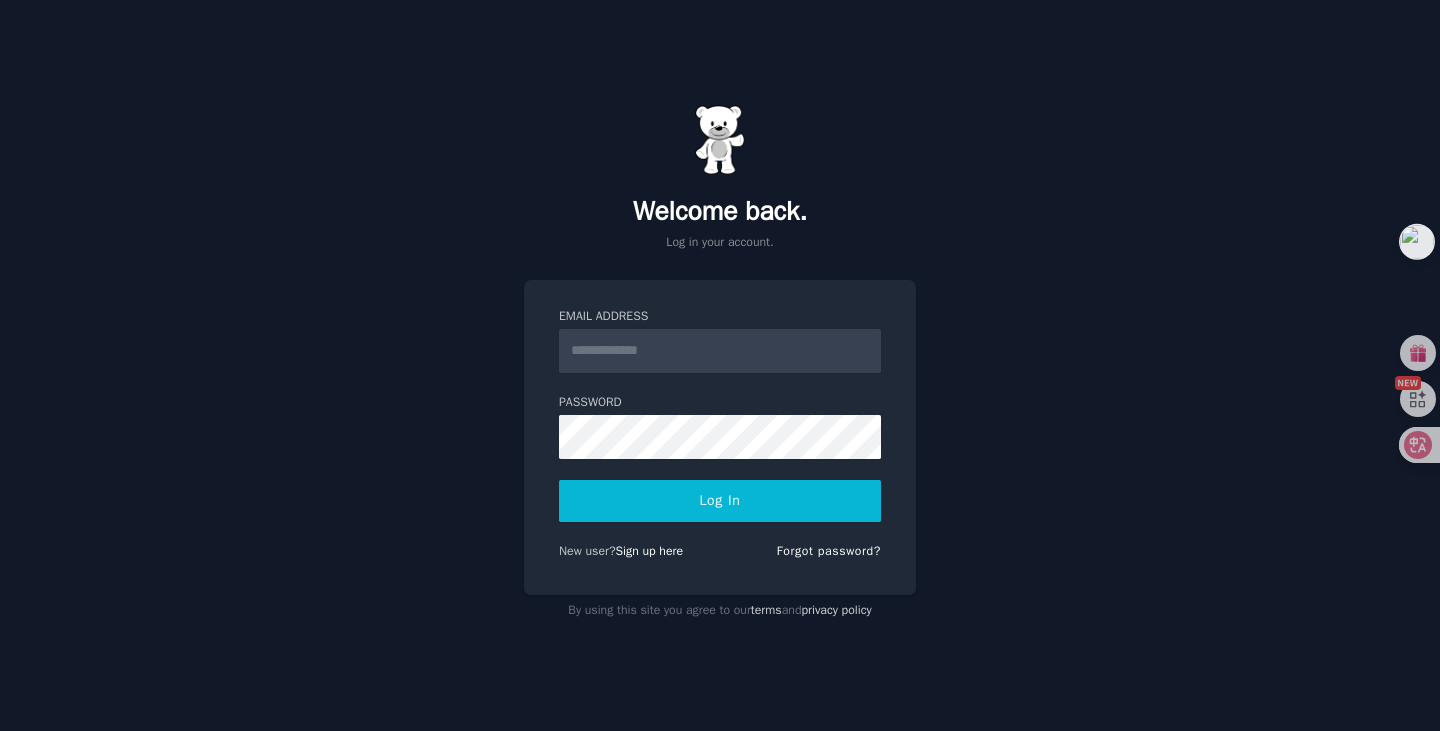 click on "Email Address" at bounding box center (720, 351) 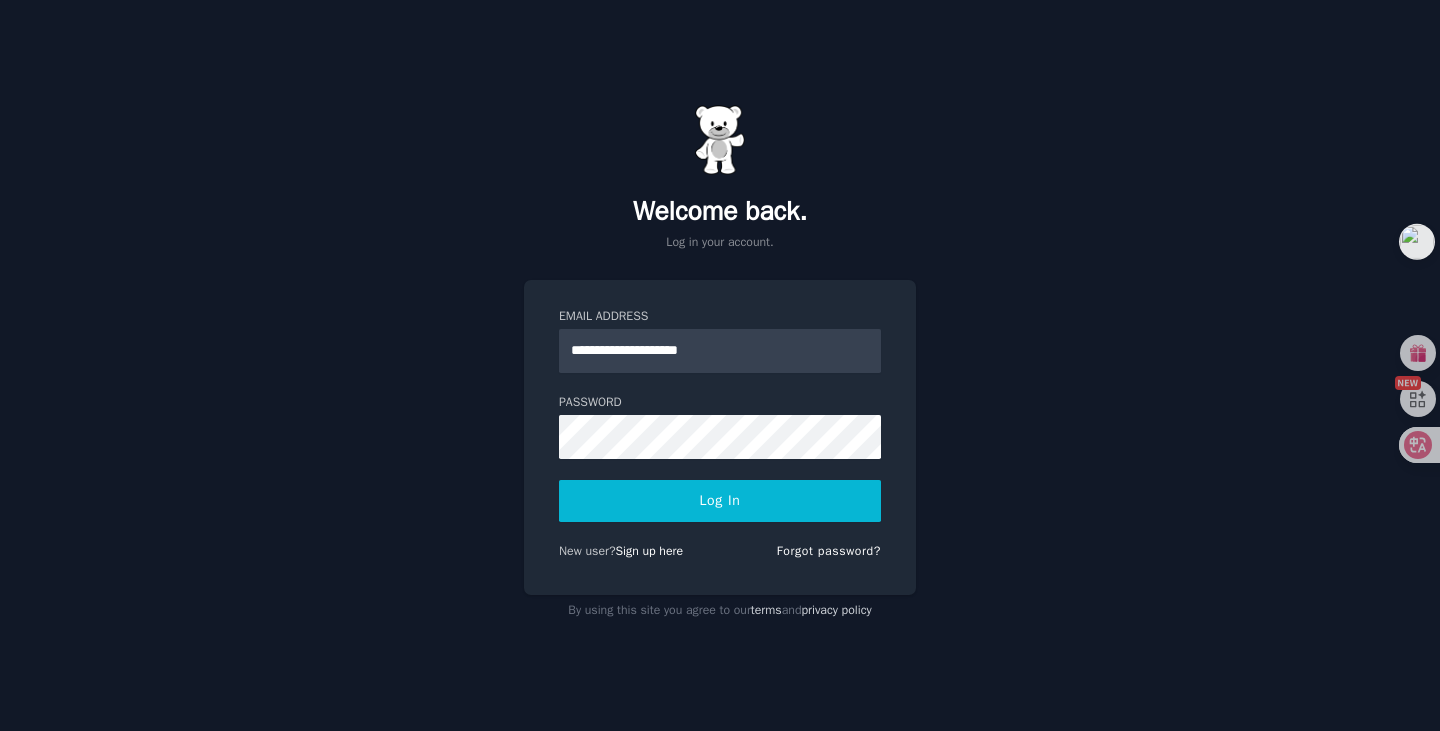 click on "**********" at bounding box center [720, 438] 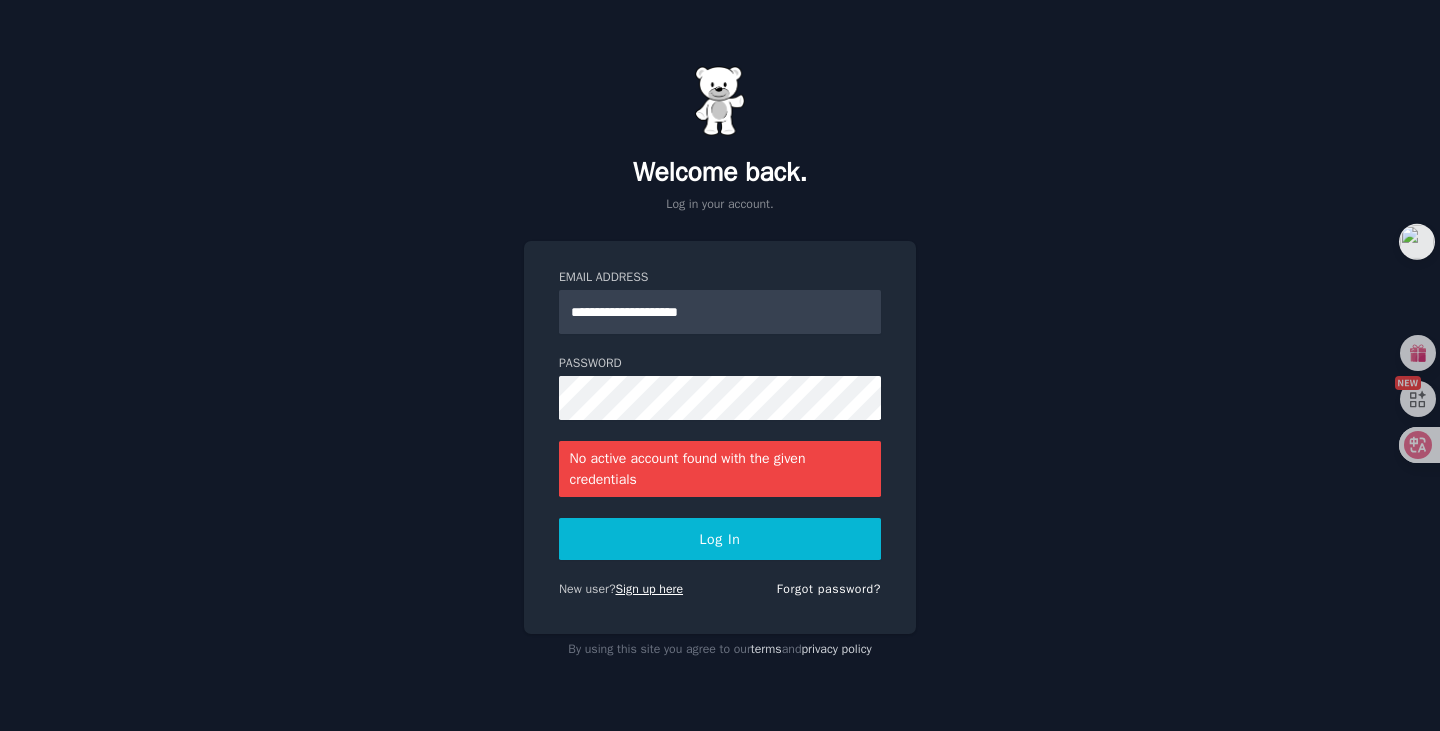 click on "Sign up here" at bounding box center [650, 589] 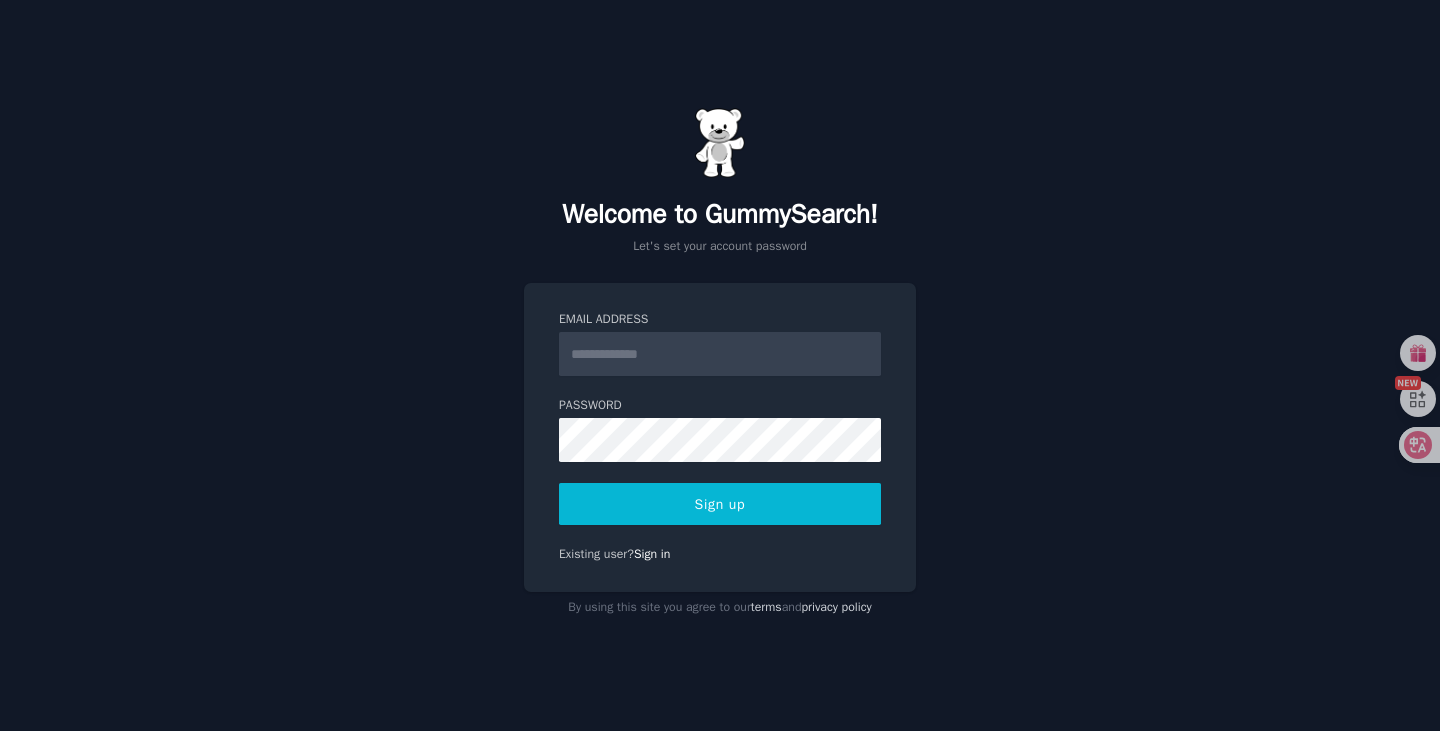scroll, scrollTop: 0, scrollLeft: 0, axis: both 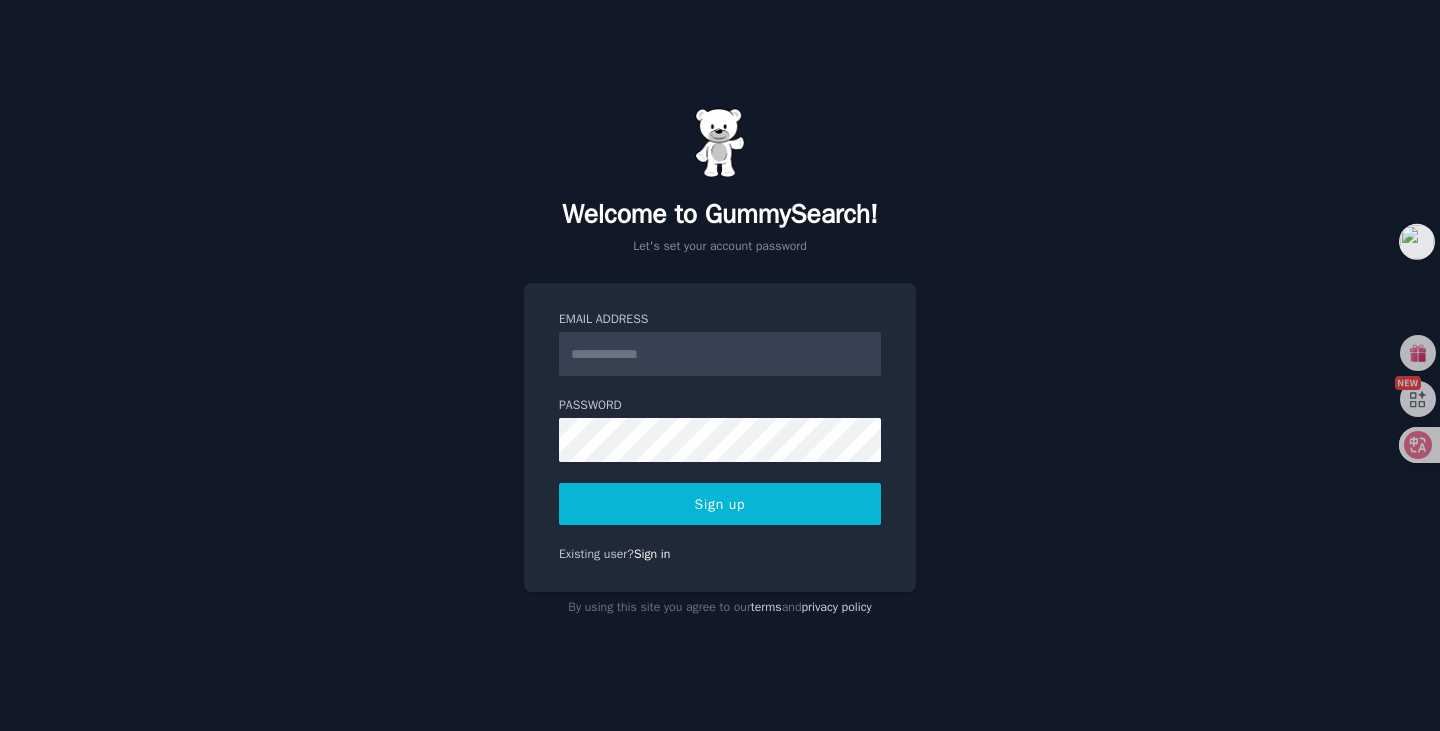 click on "Email Address" at bounding box center (720, 354) 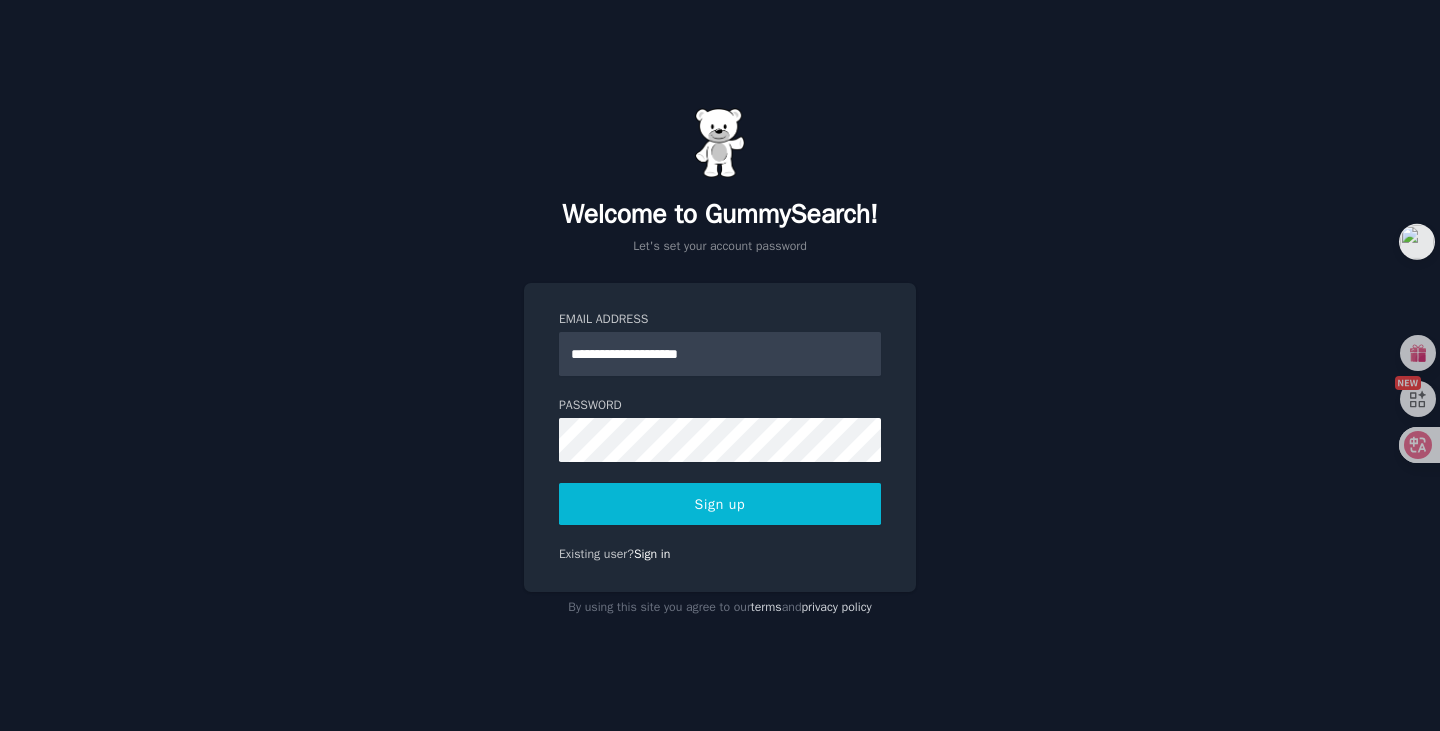 click on "Sign up" at bounding box center (720, 504) 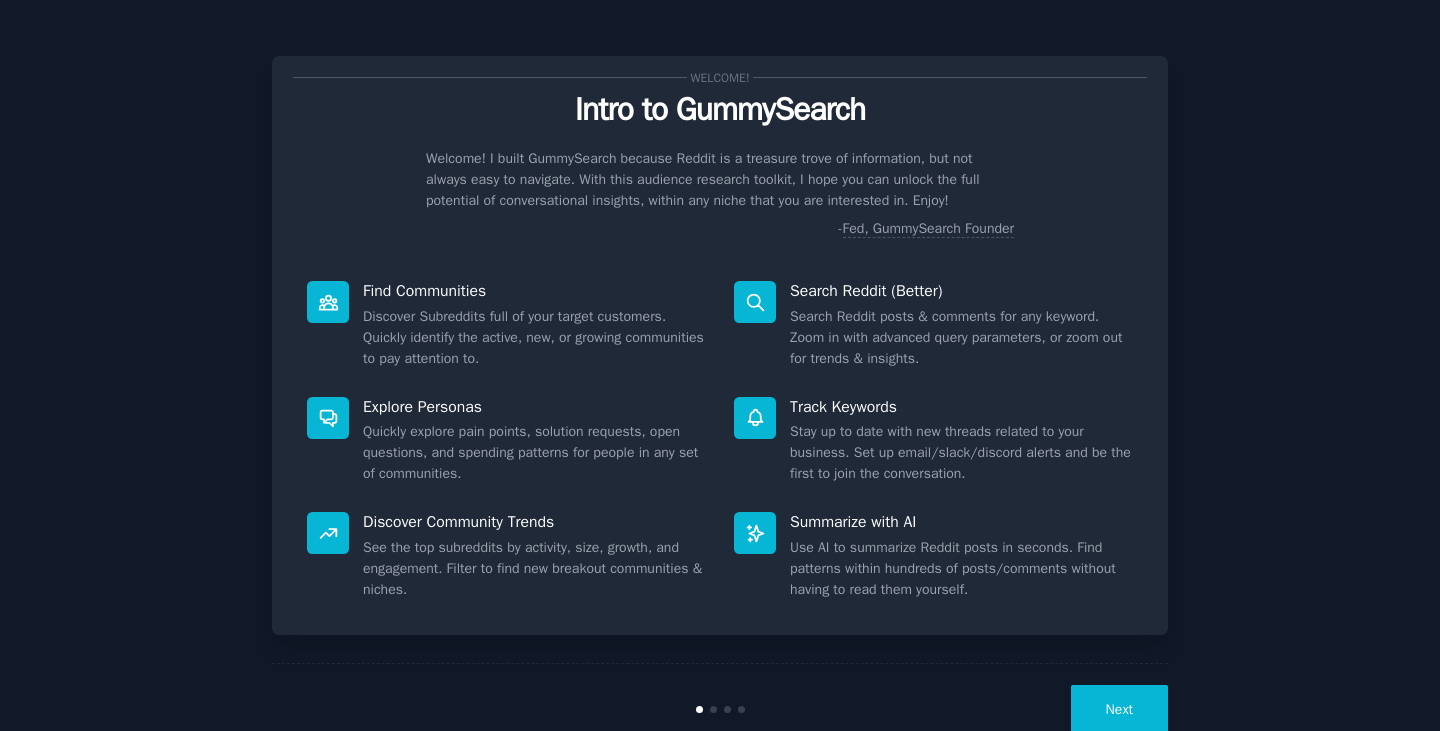 scroll, scrollTop: 0, scrollLeft: 0, axis: both 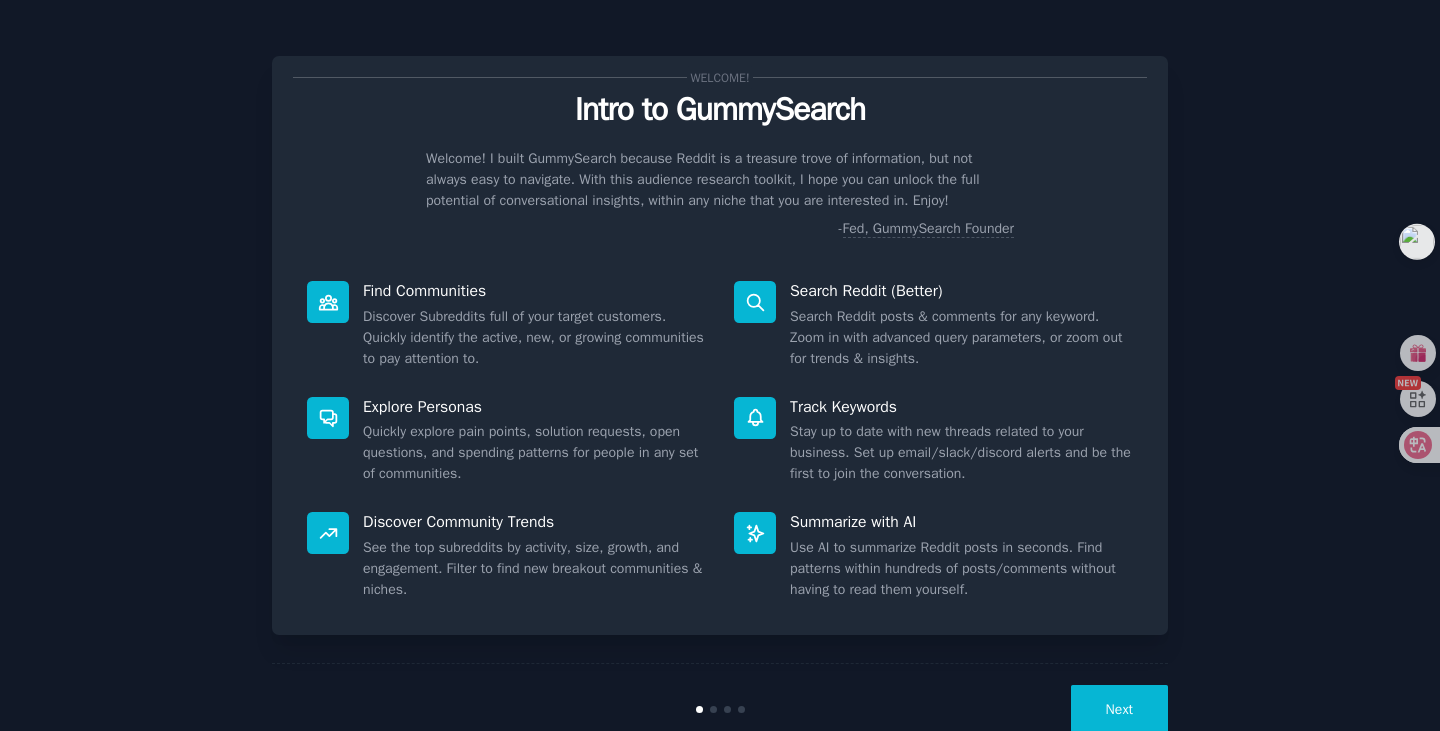 click on "Next" at bounding box center (720, 709) 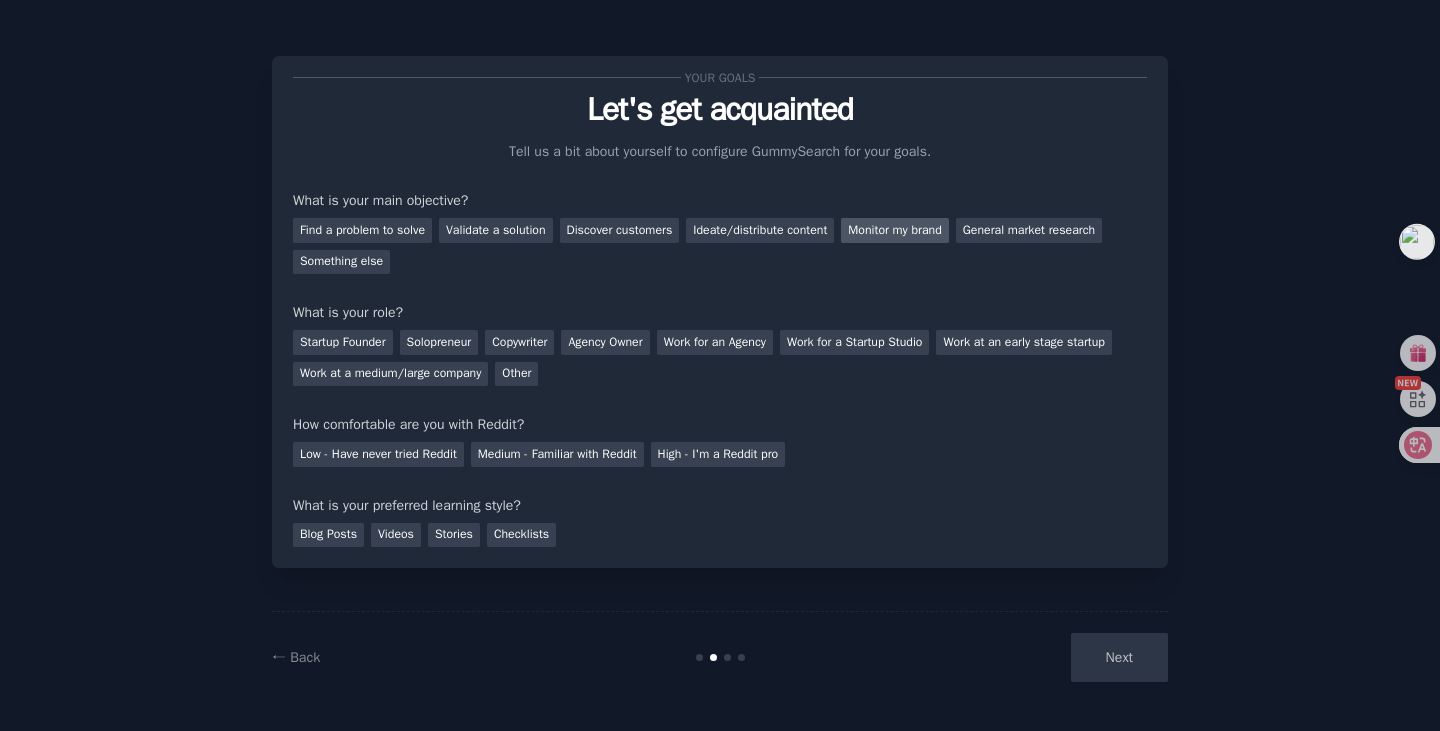 click on "Monitor my brand" at bounding box center [894, 230] 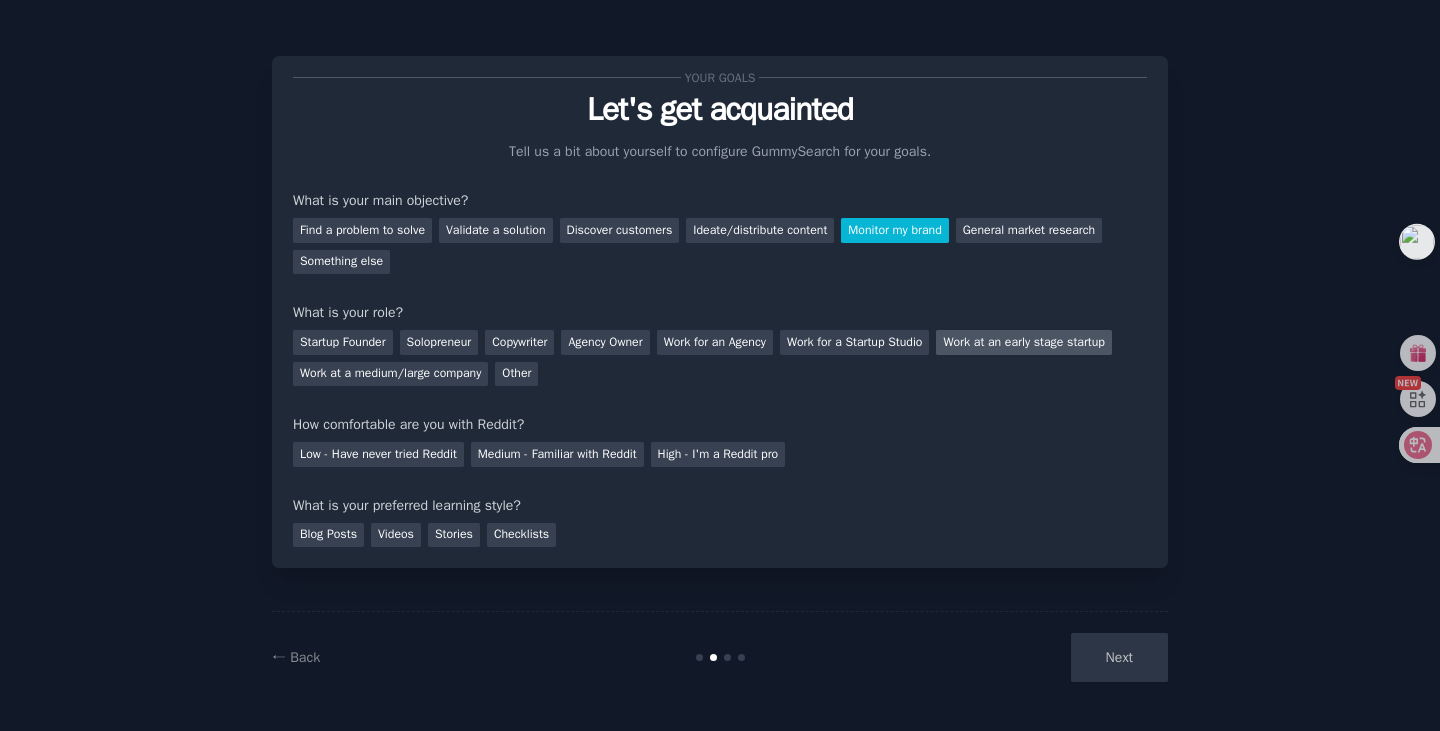 click on "Work at an early stage startup" at bounding box center [1023, 342] 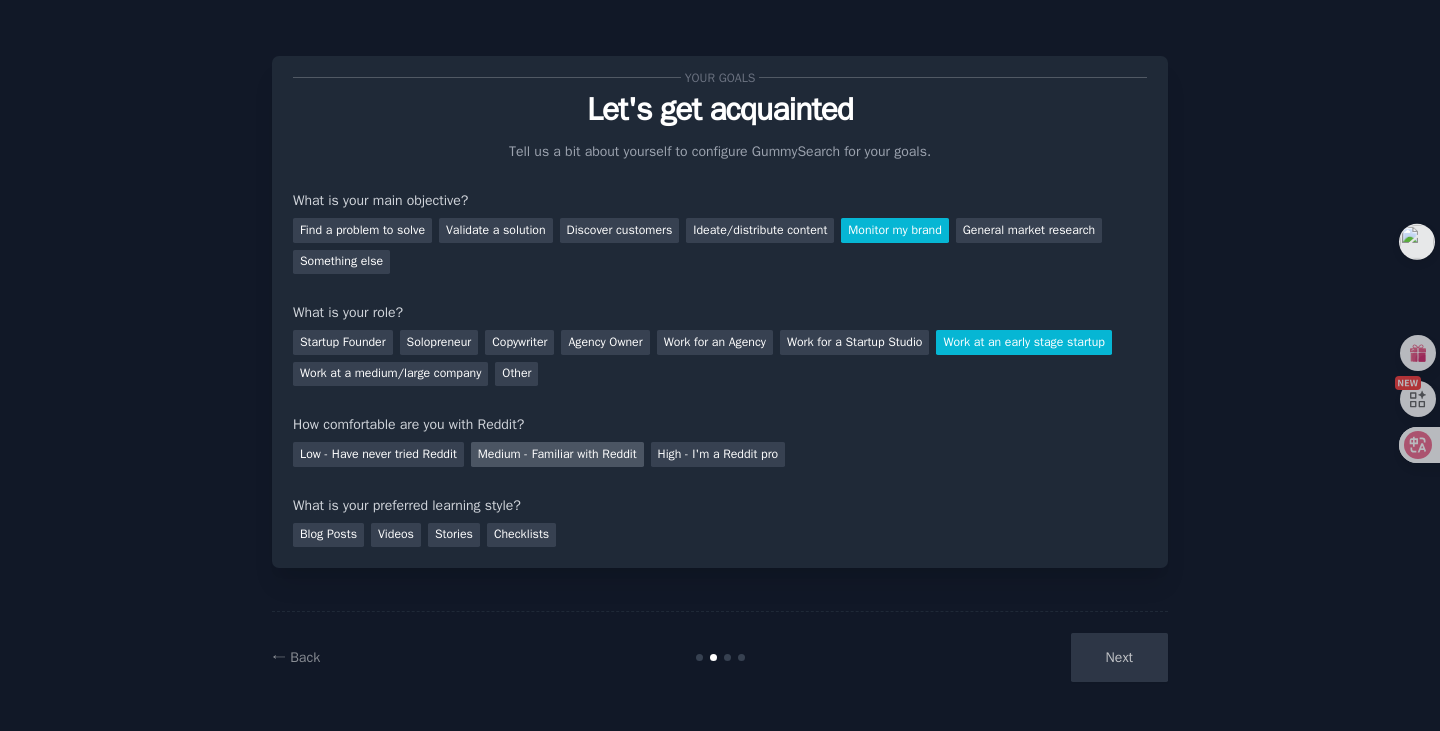 click on "Medium - Familiar with Reddit" at bounding box center (557, 454) 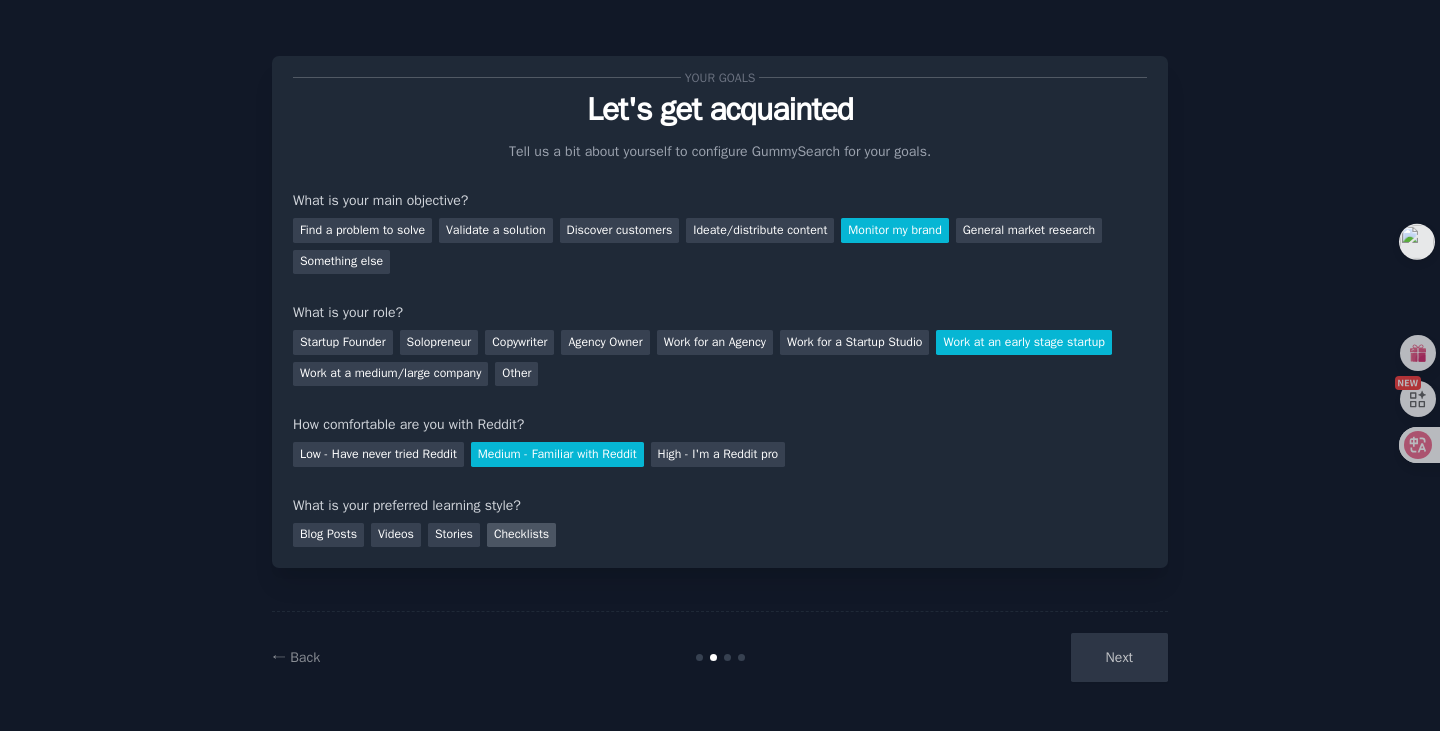 click on "Checklists" at bounding box center (521, 535) 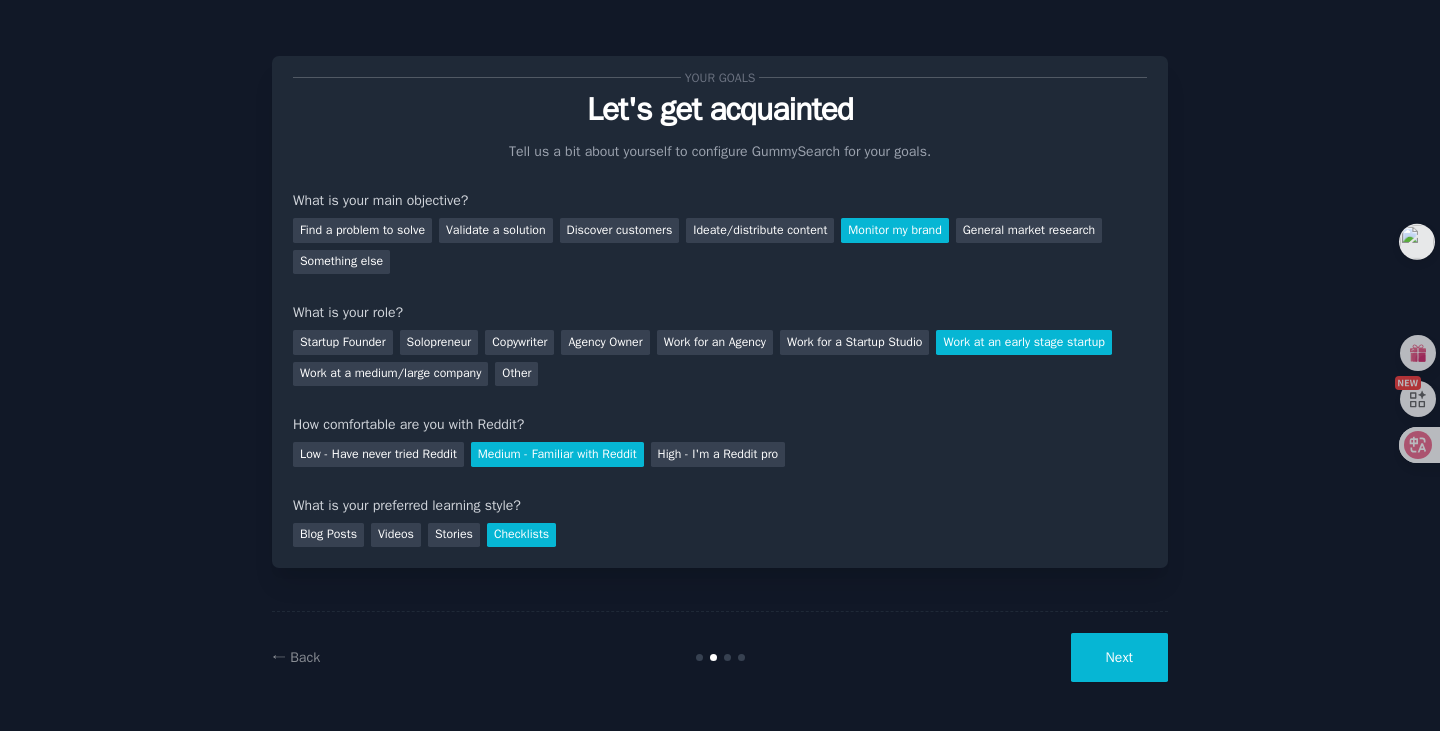 click on "Next" at bounding box center [1119, 657] 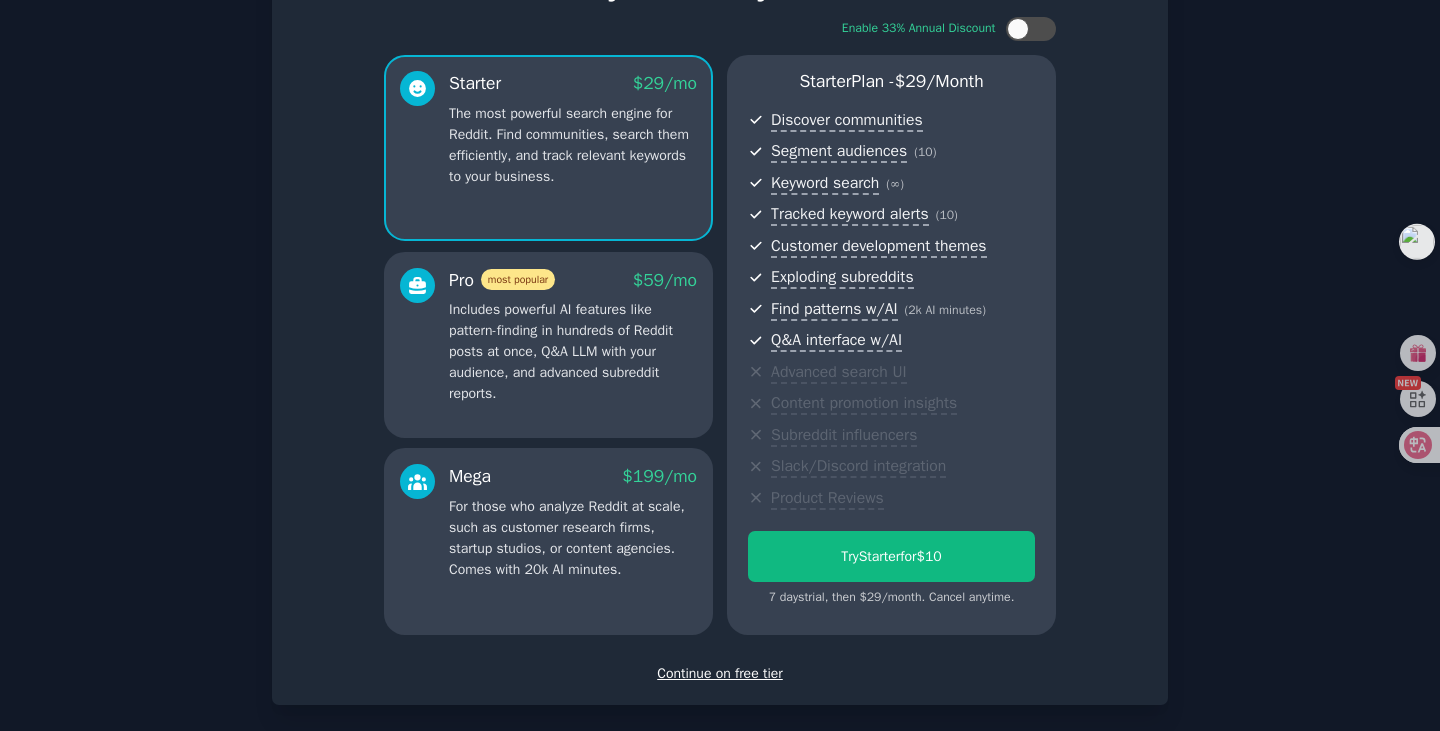 scroll, scrollTop: 100, scrollLeft: 0, axis: vertical 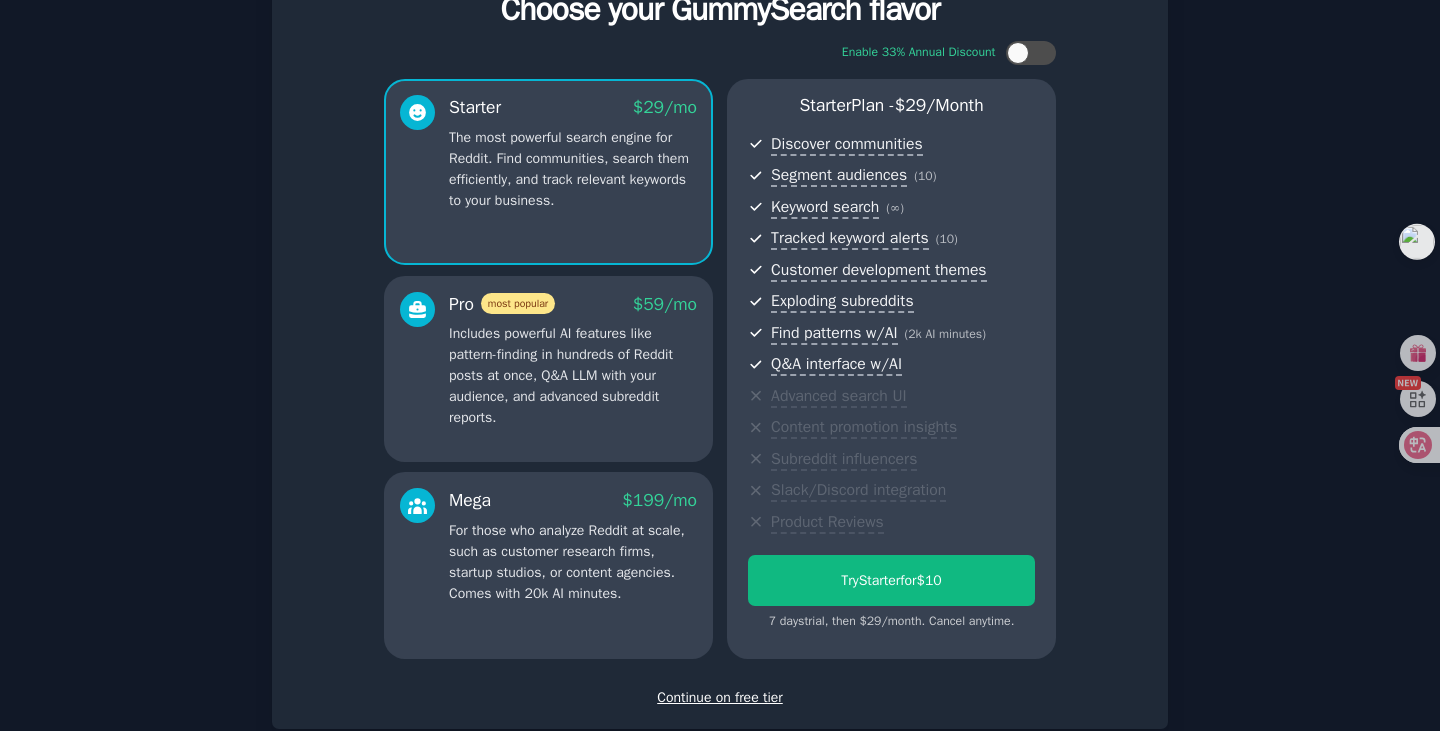 click on "Continue on free tier" at bounding box center (720, 697) 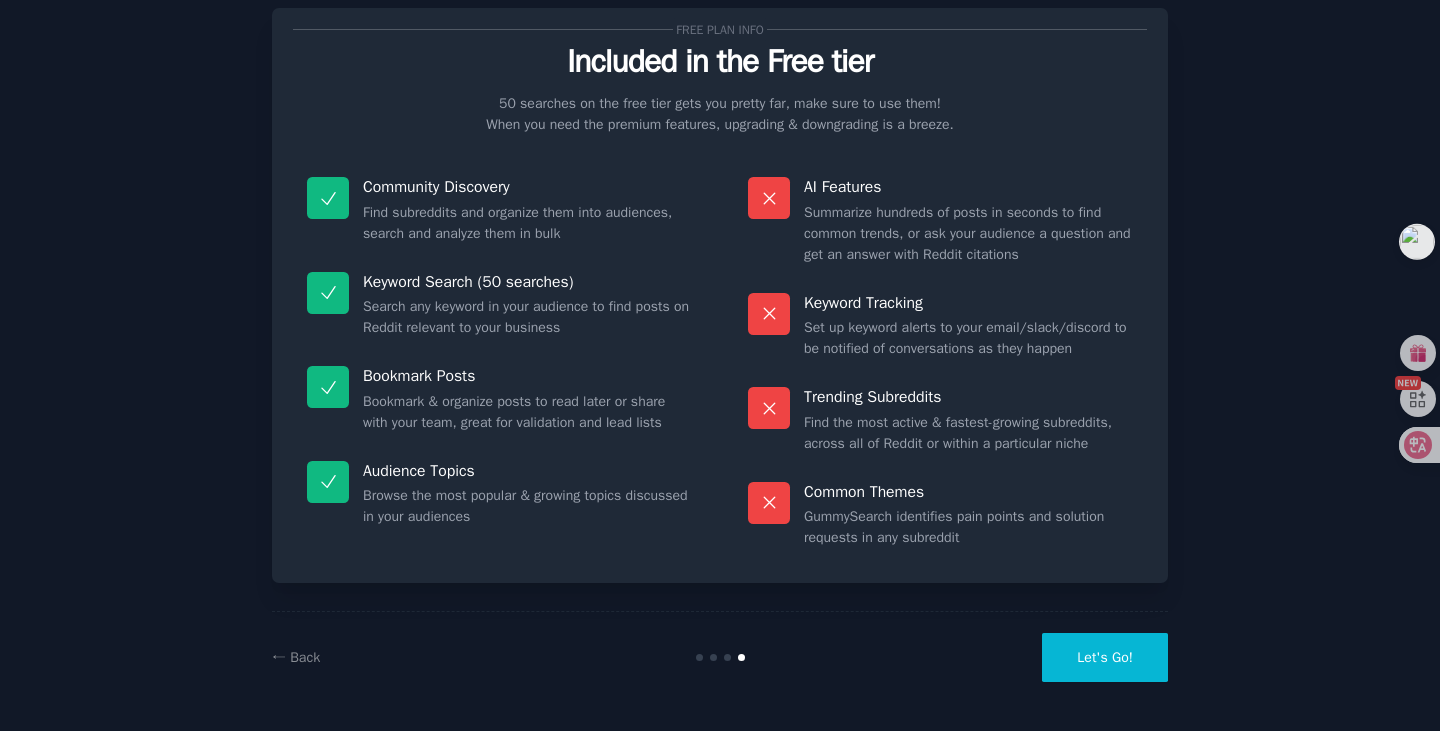 click on "Let's Go!" at bounding box center [1105, 657] 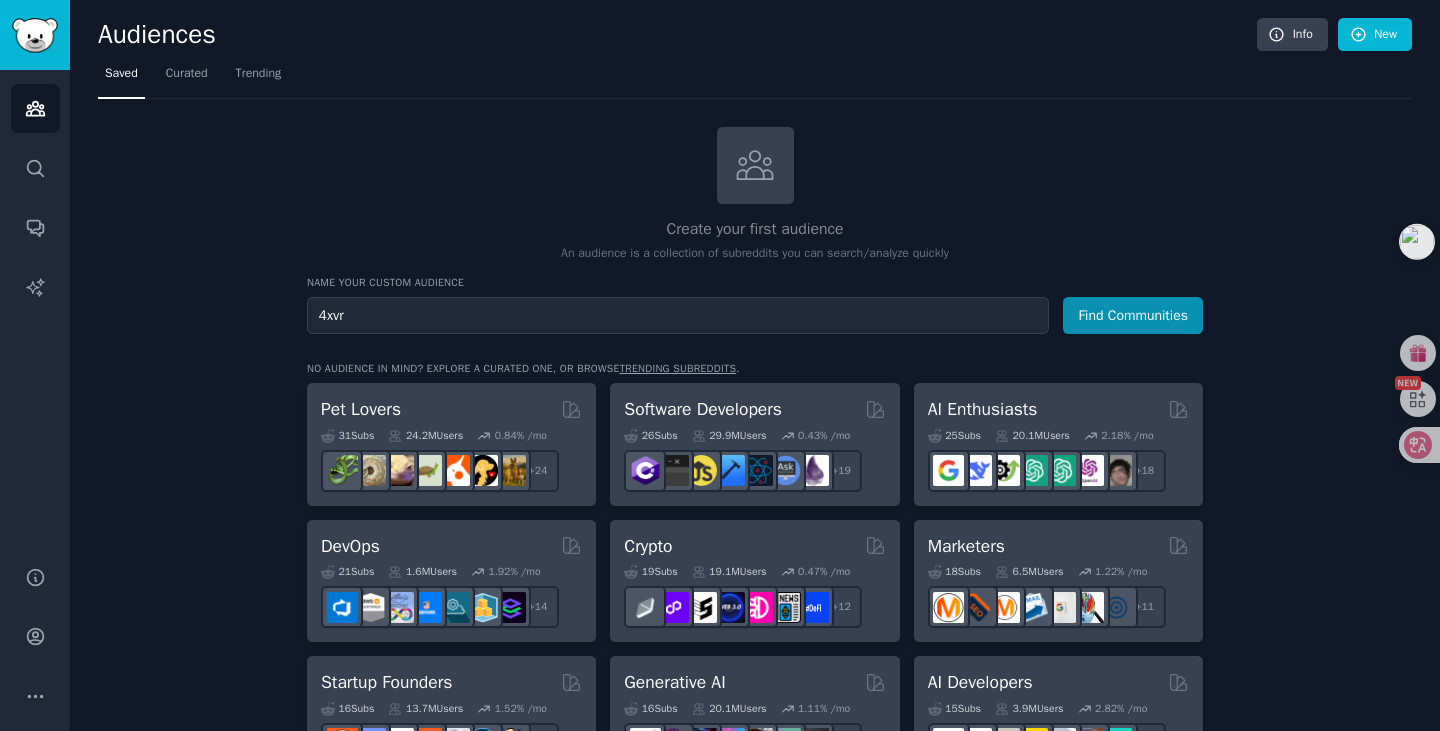type on "4xvr" 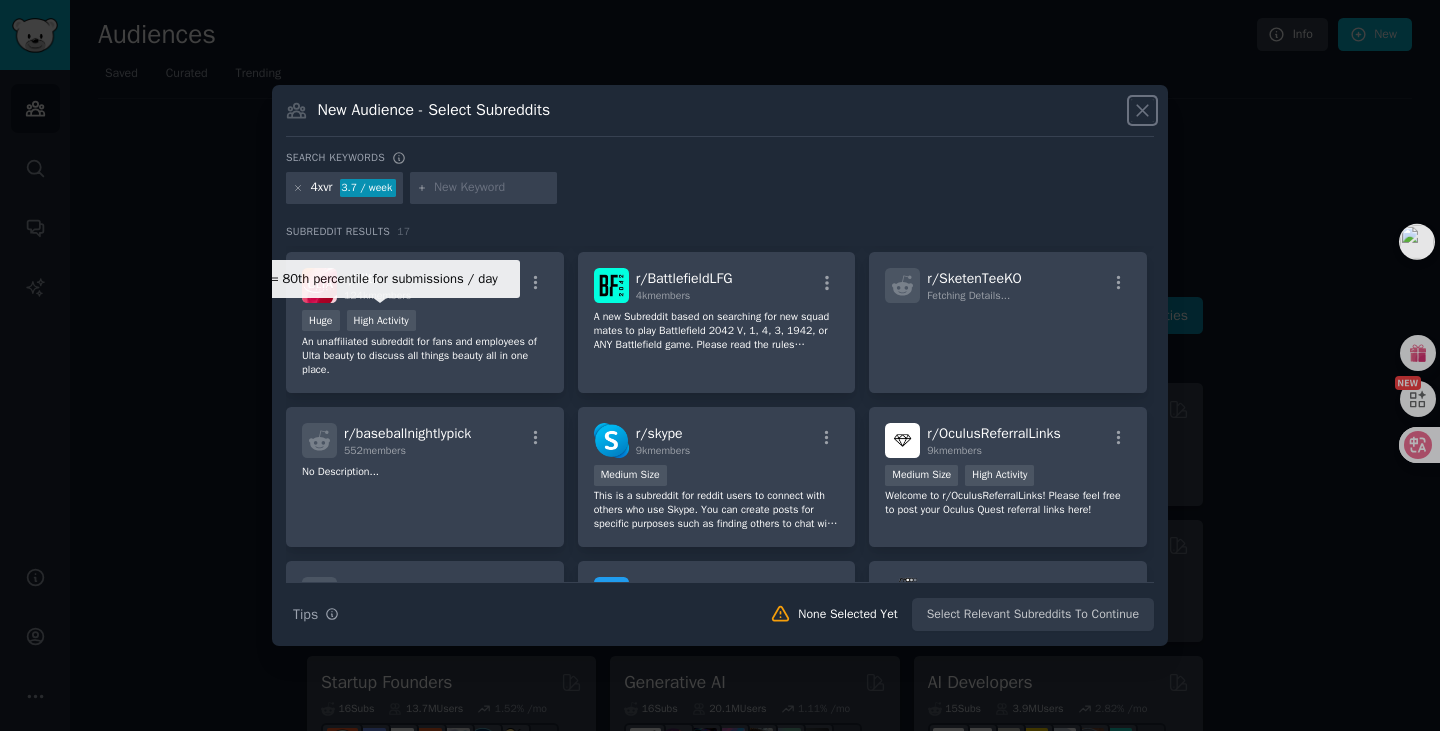 scroll, scrollTop: 147, scrollLeft: 0, axis: vertical 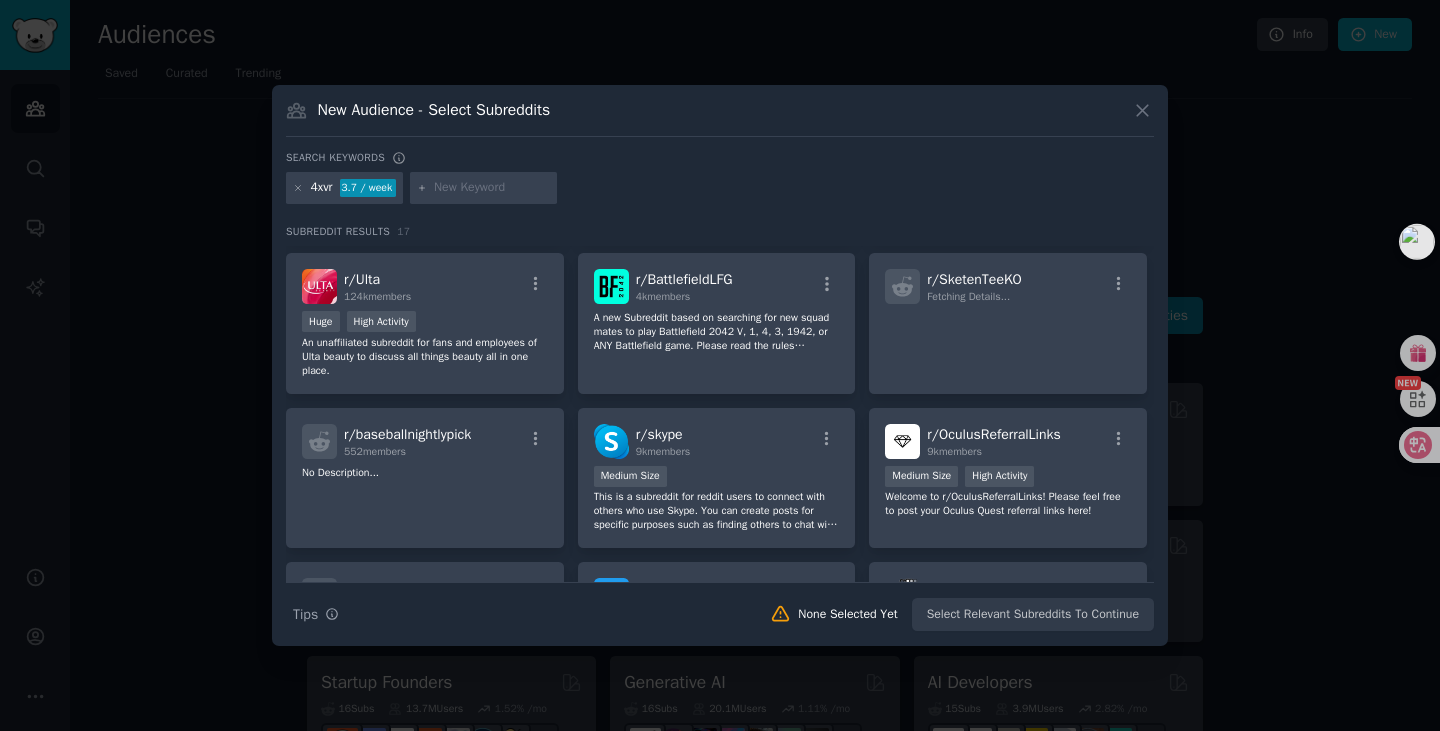click at bounding box center [492, 188] 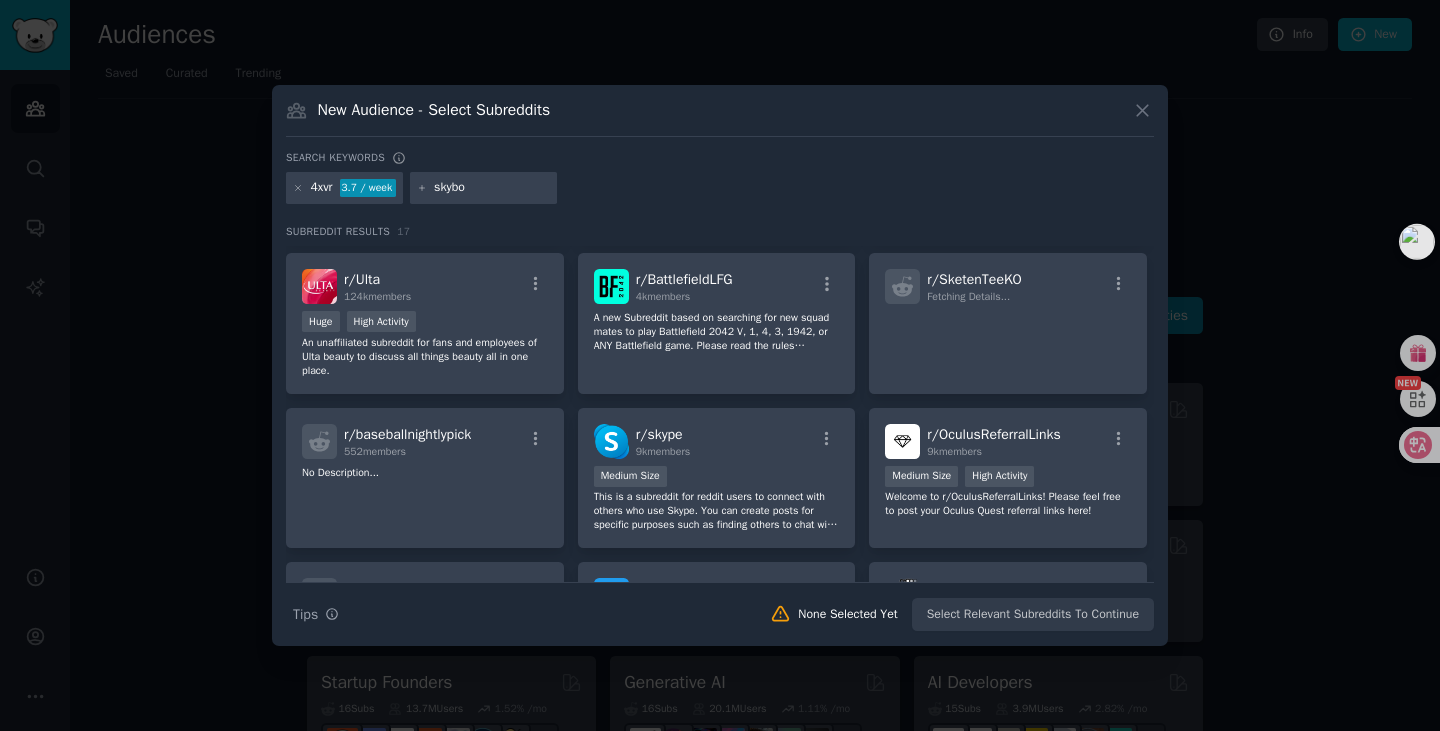 type on "skybox" 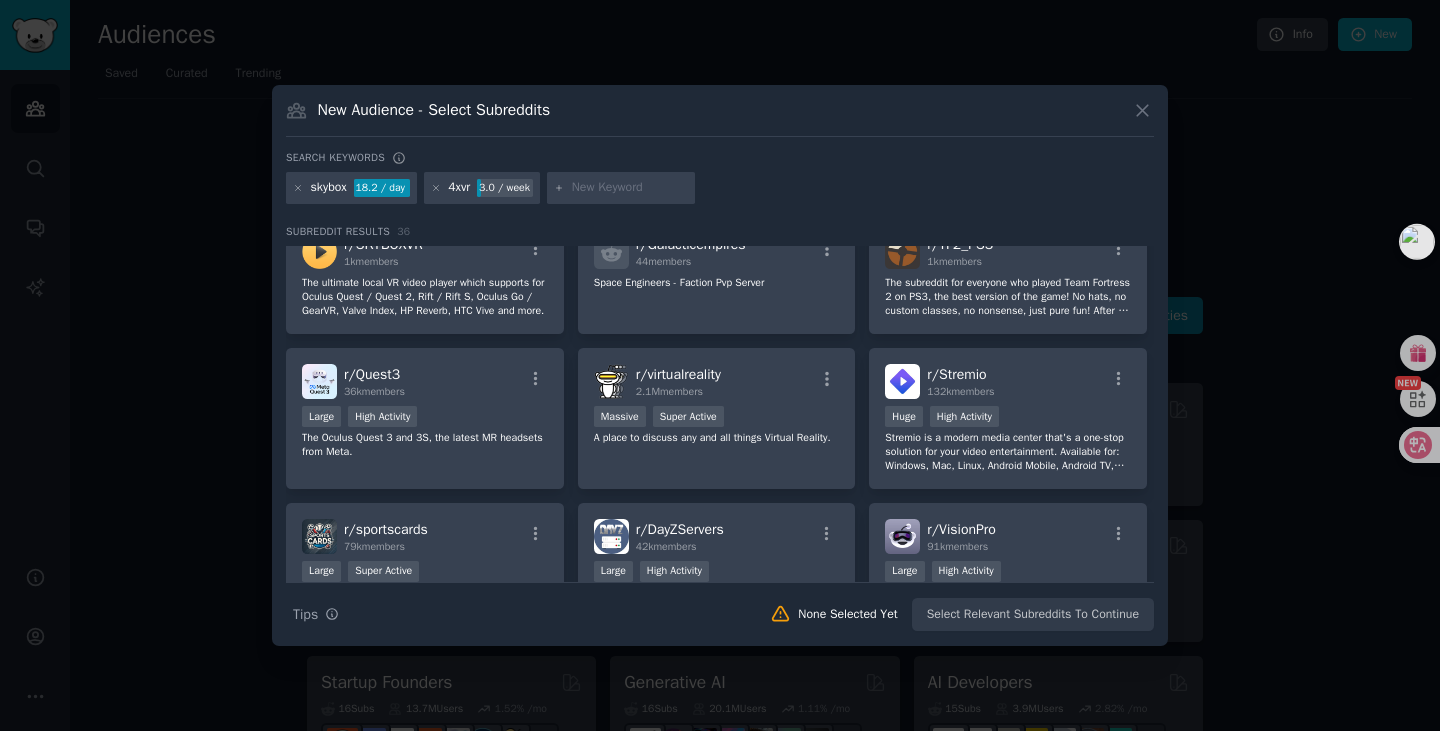 scroll, scrollTop: 900, scrollLeft: 0, axis: vertical 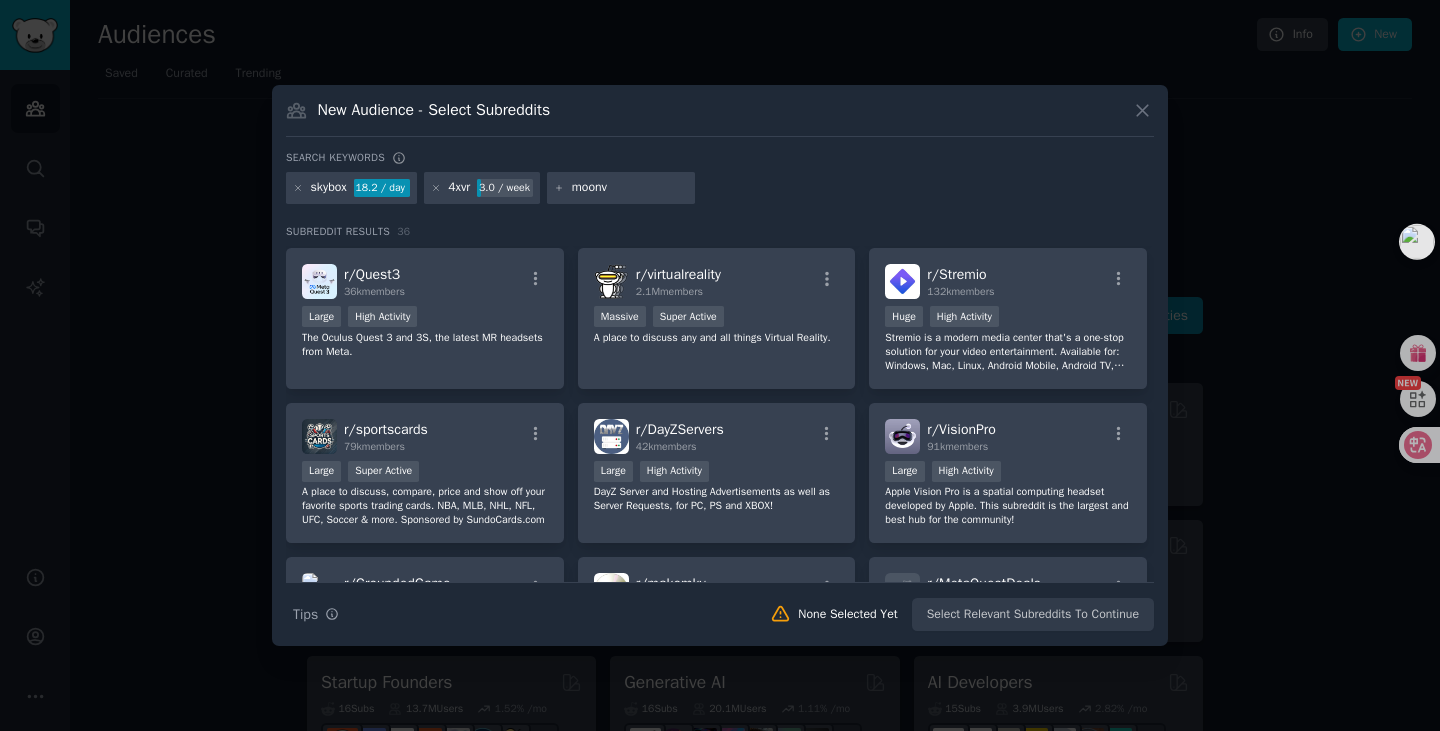 type on "moon" 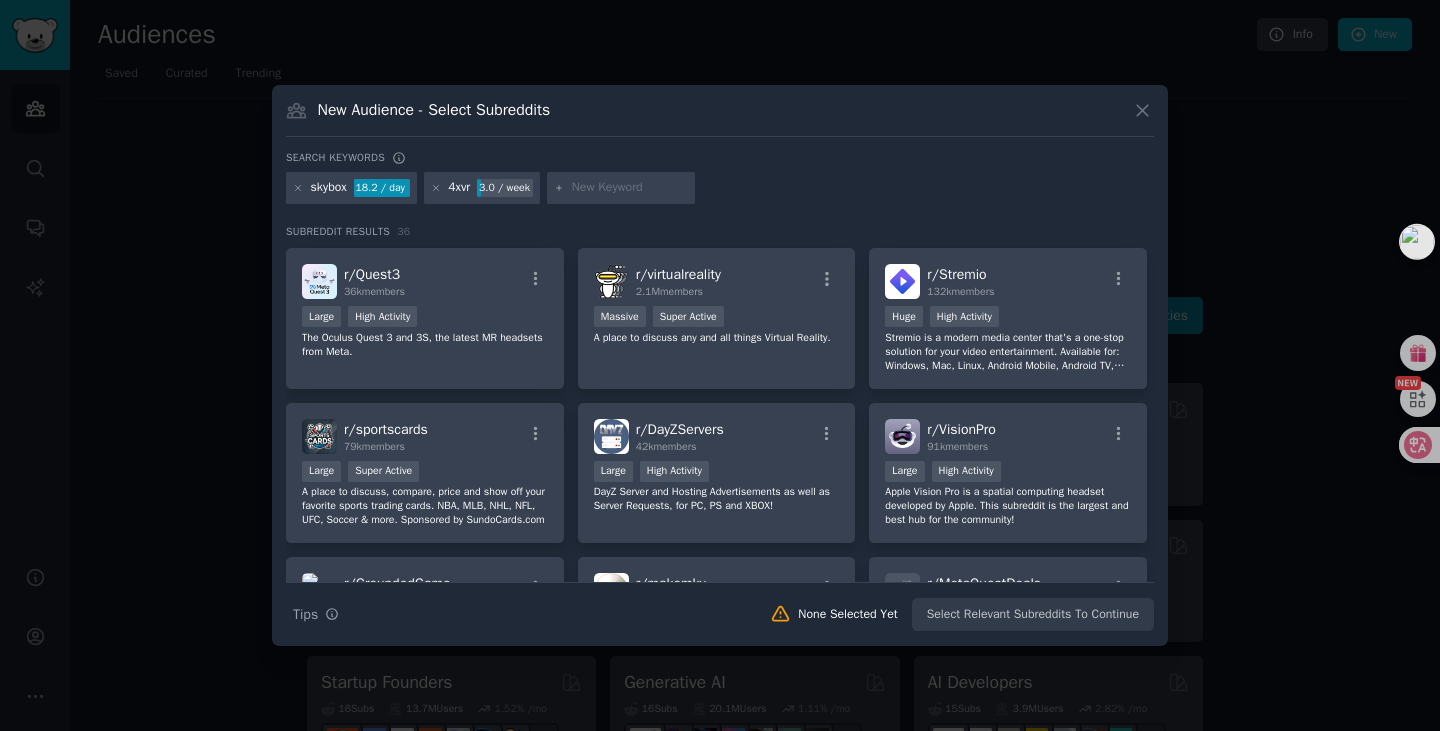 scroll, scrollTop: 0, scrollLeft: 0, axis: both 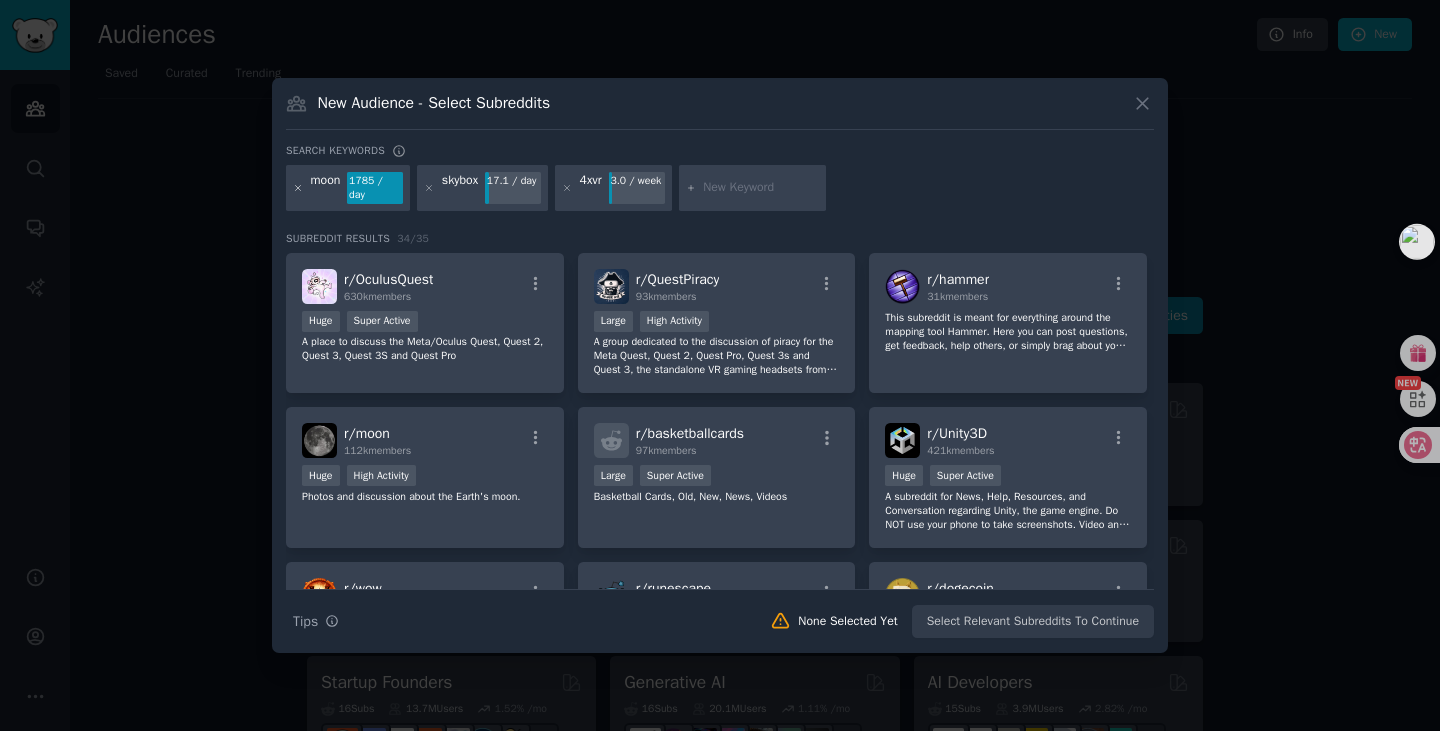 click 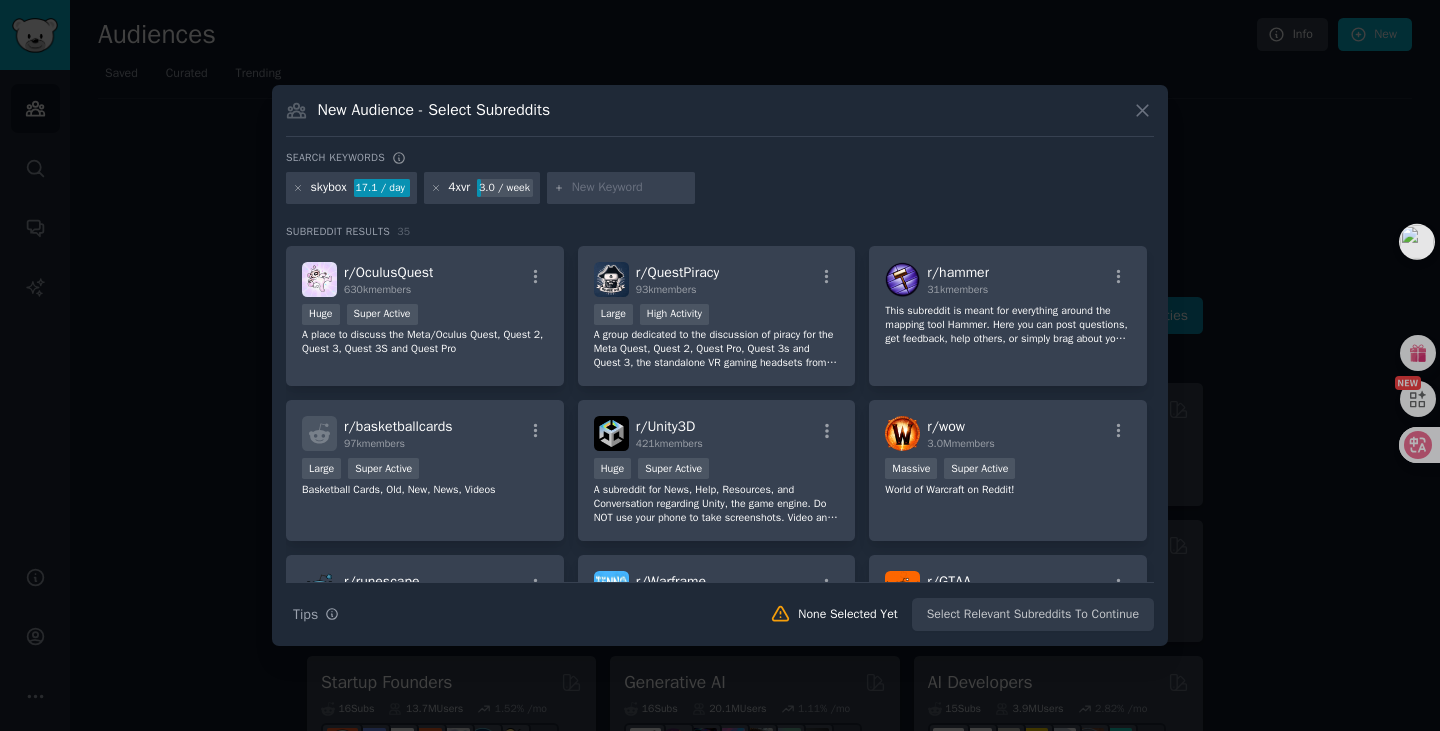 click at bounding box center [630, 188] 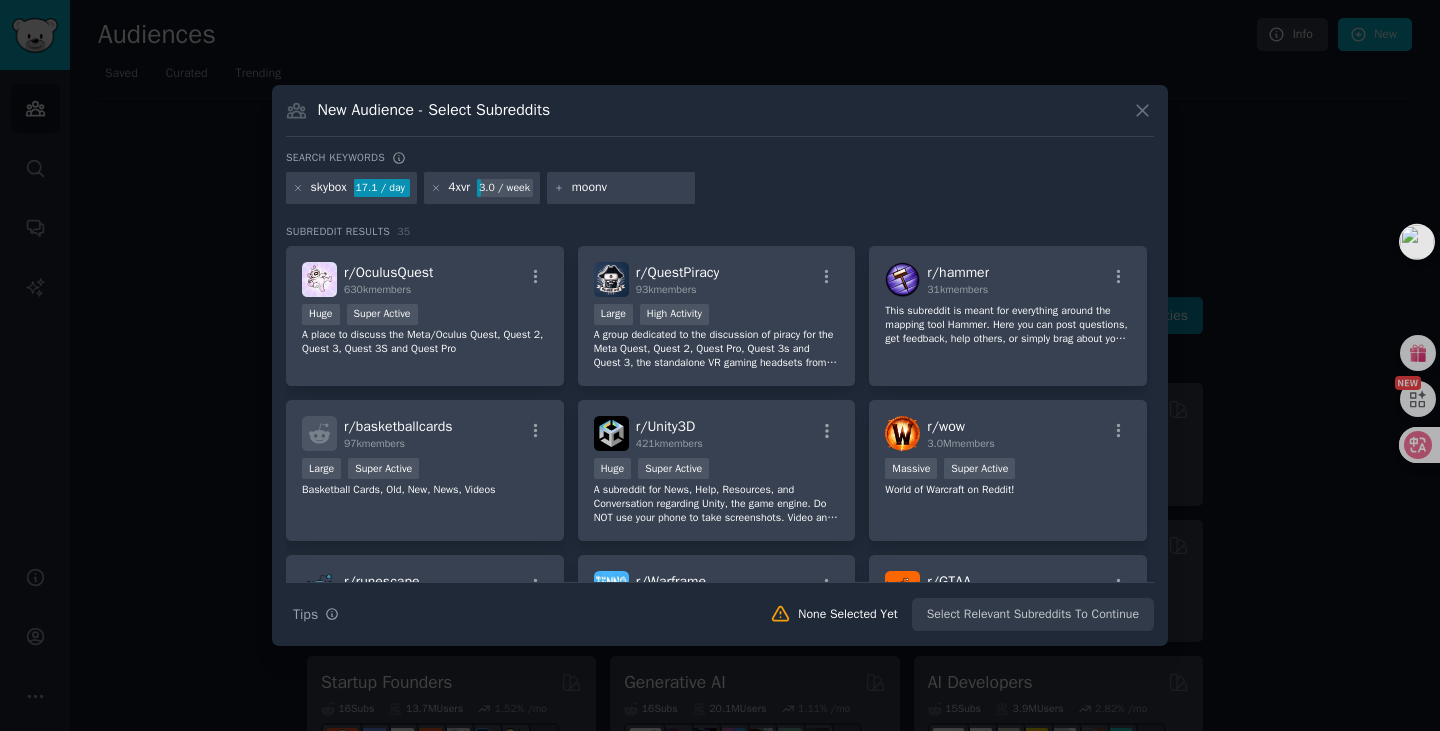 type on "moonvr" 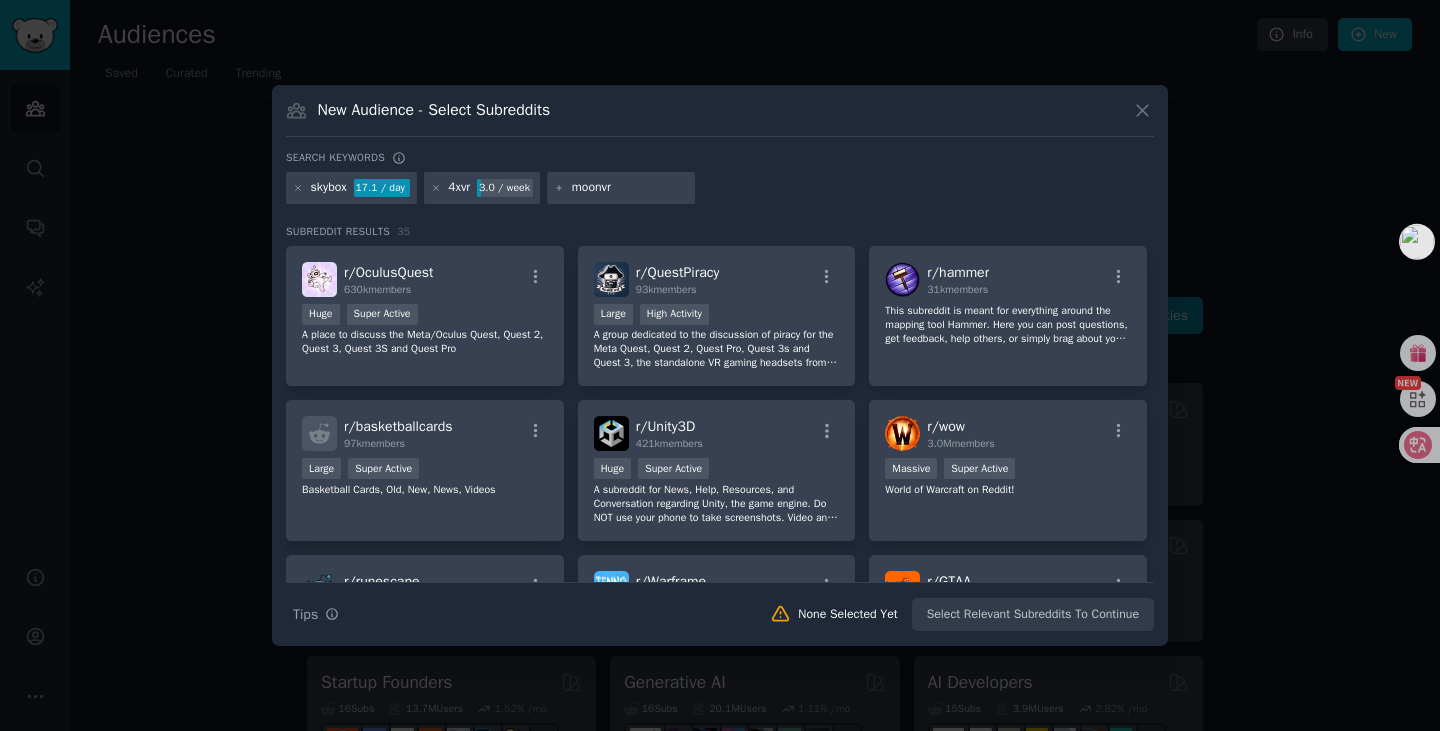type 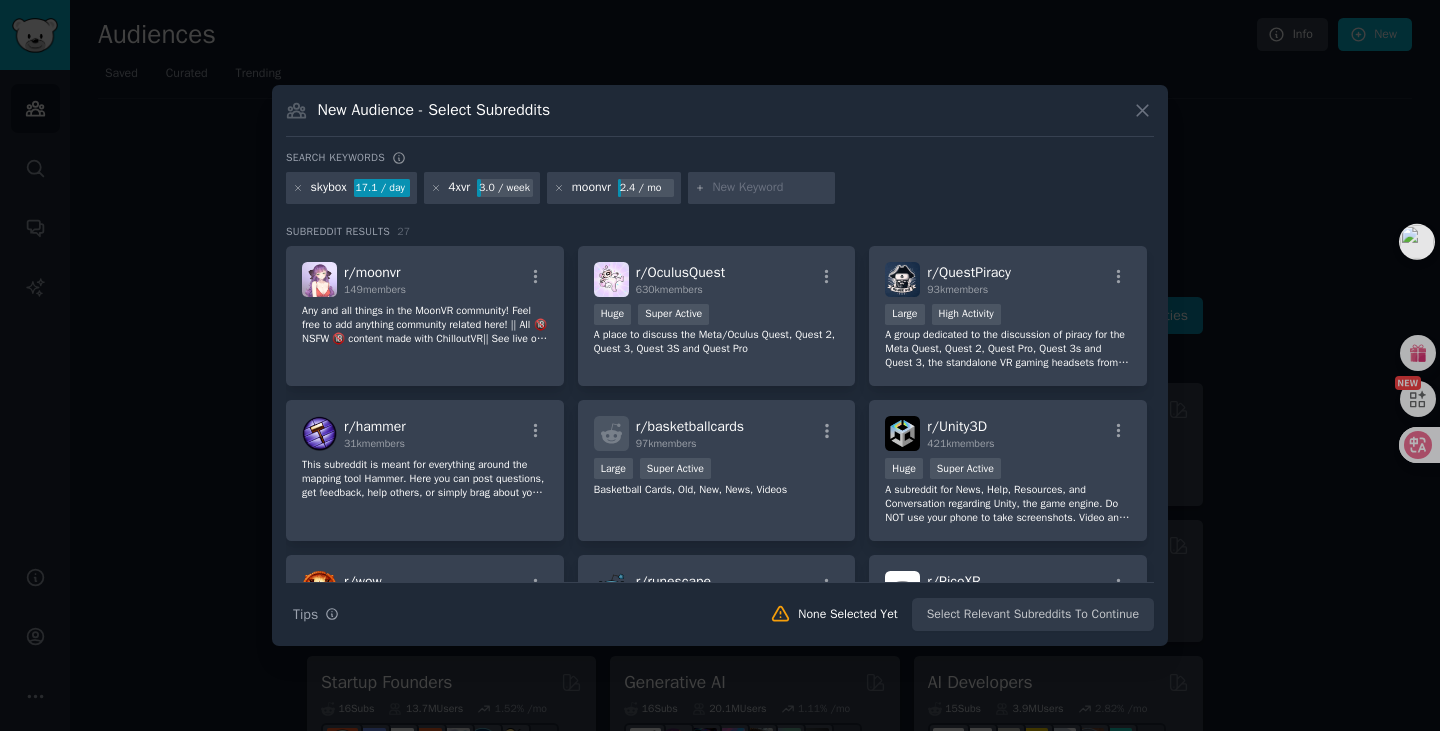 click on "2.4 / mo" at bounding box center (646, 188) 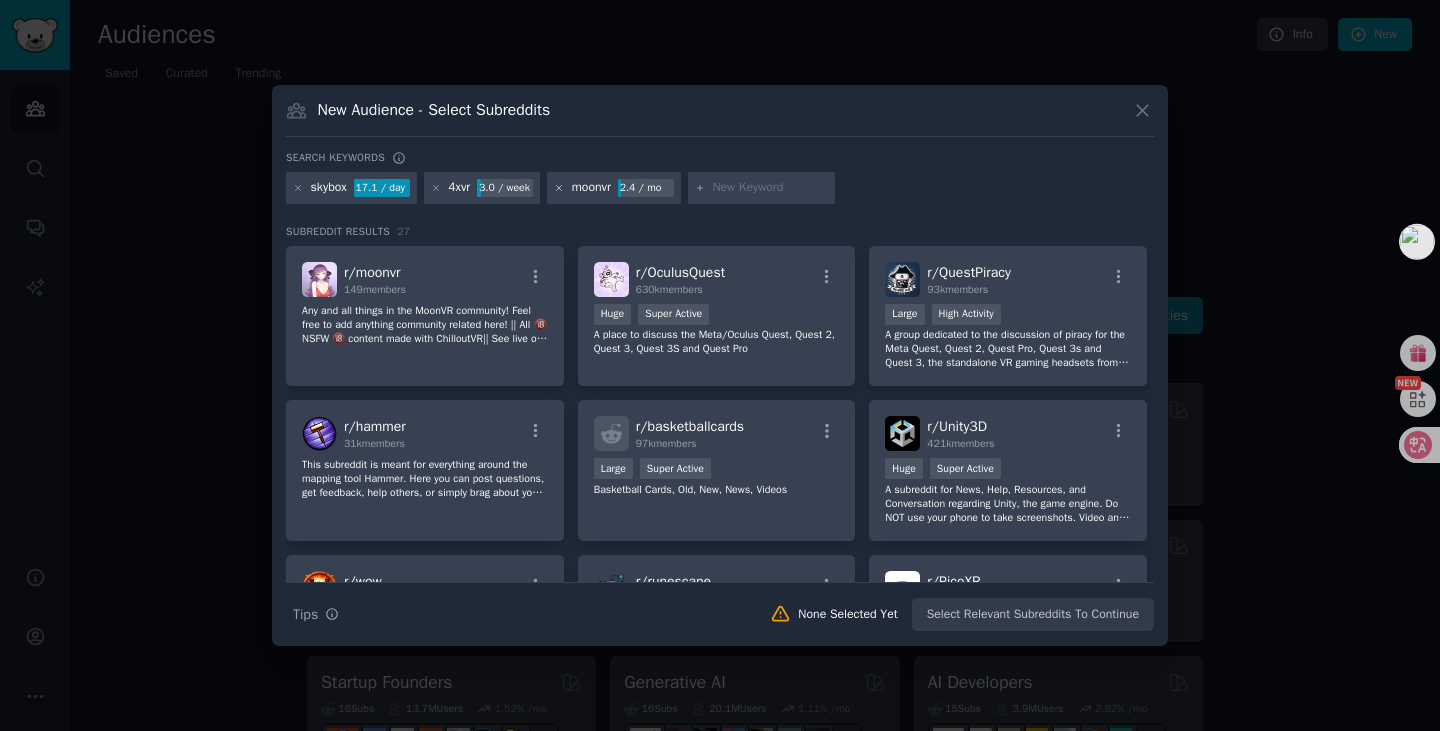 click 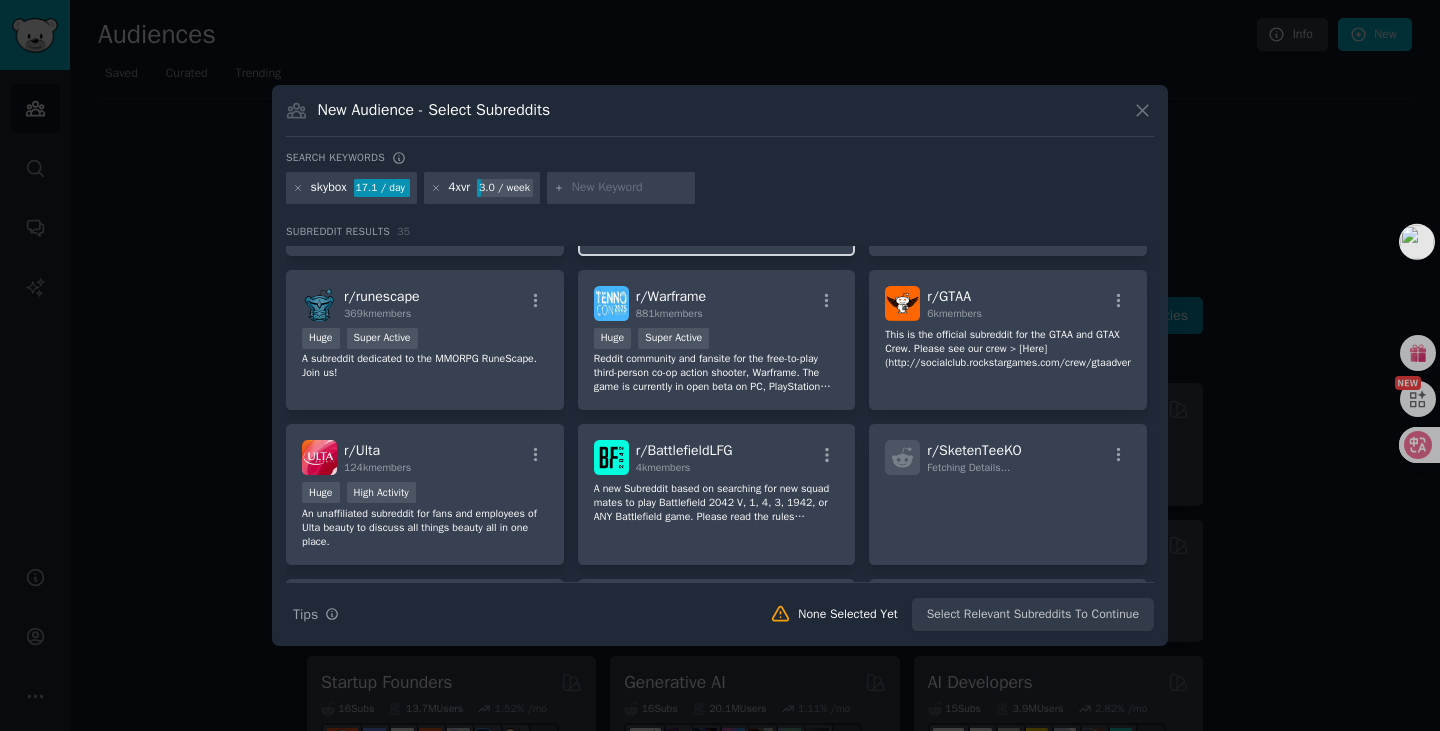 scroll, scrollTop: 352, scrollLeft: 0, axis: vertical 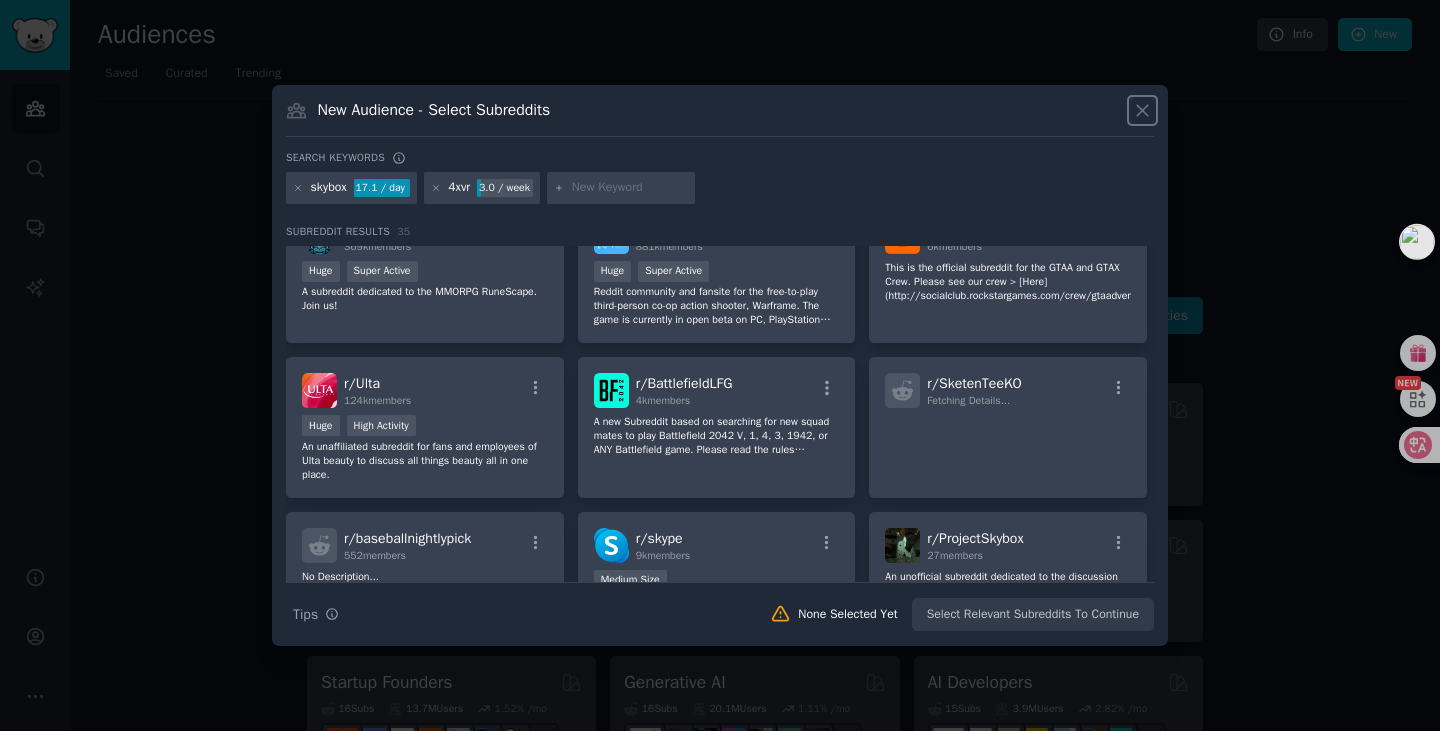 click 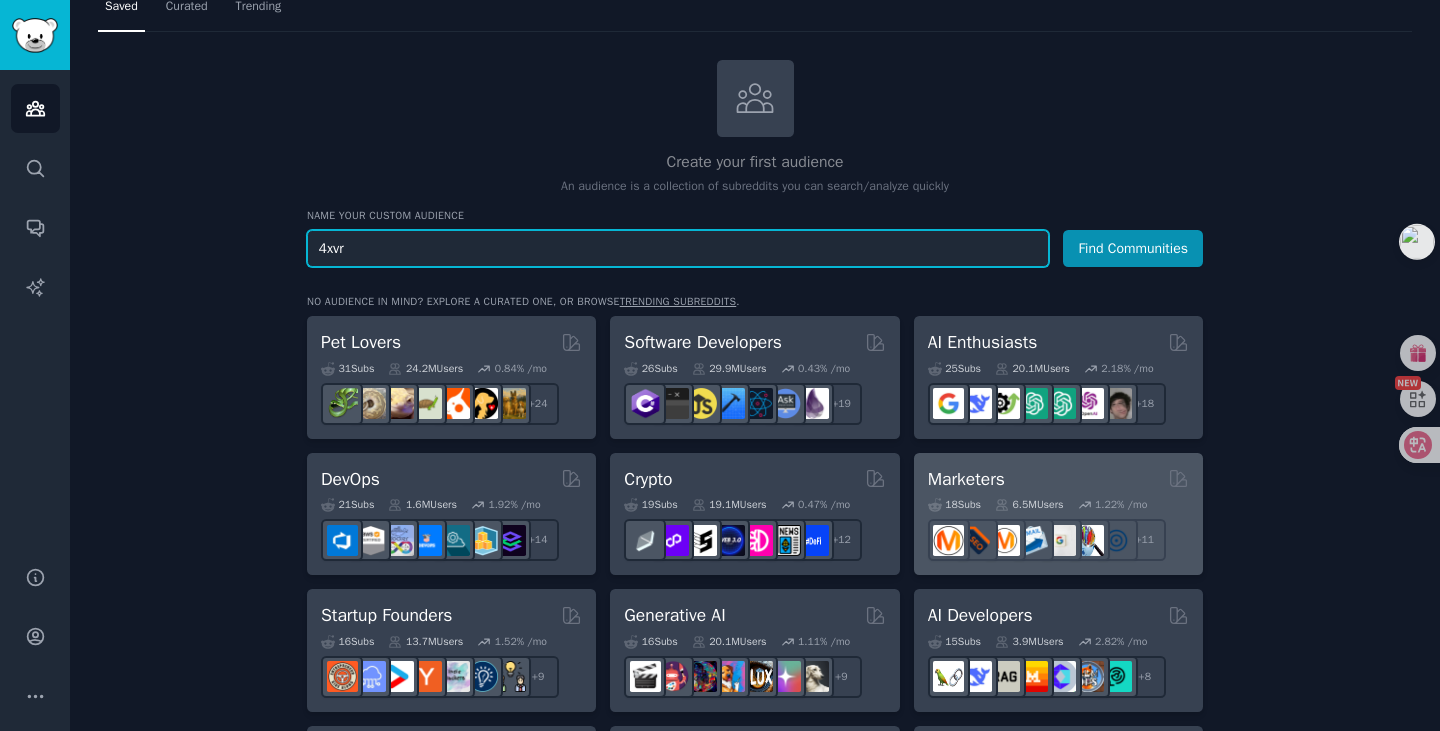 scroll, scrollTop: 100, scrollLeft: 0, axis: vertical 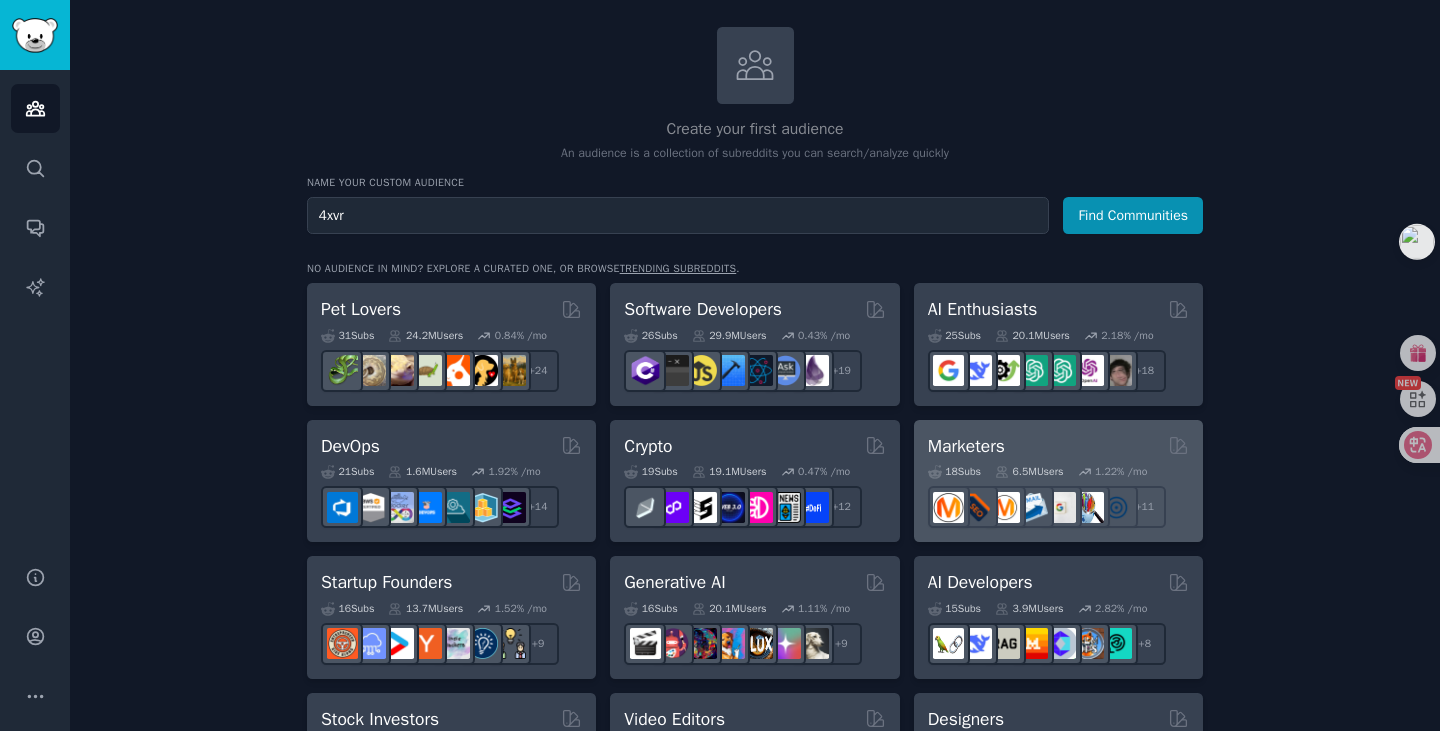 click on "Marketers" at bounding box center (1058, 446) 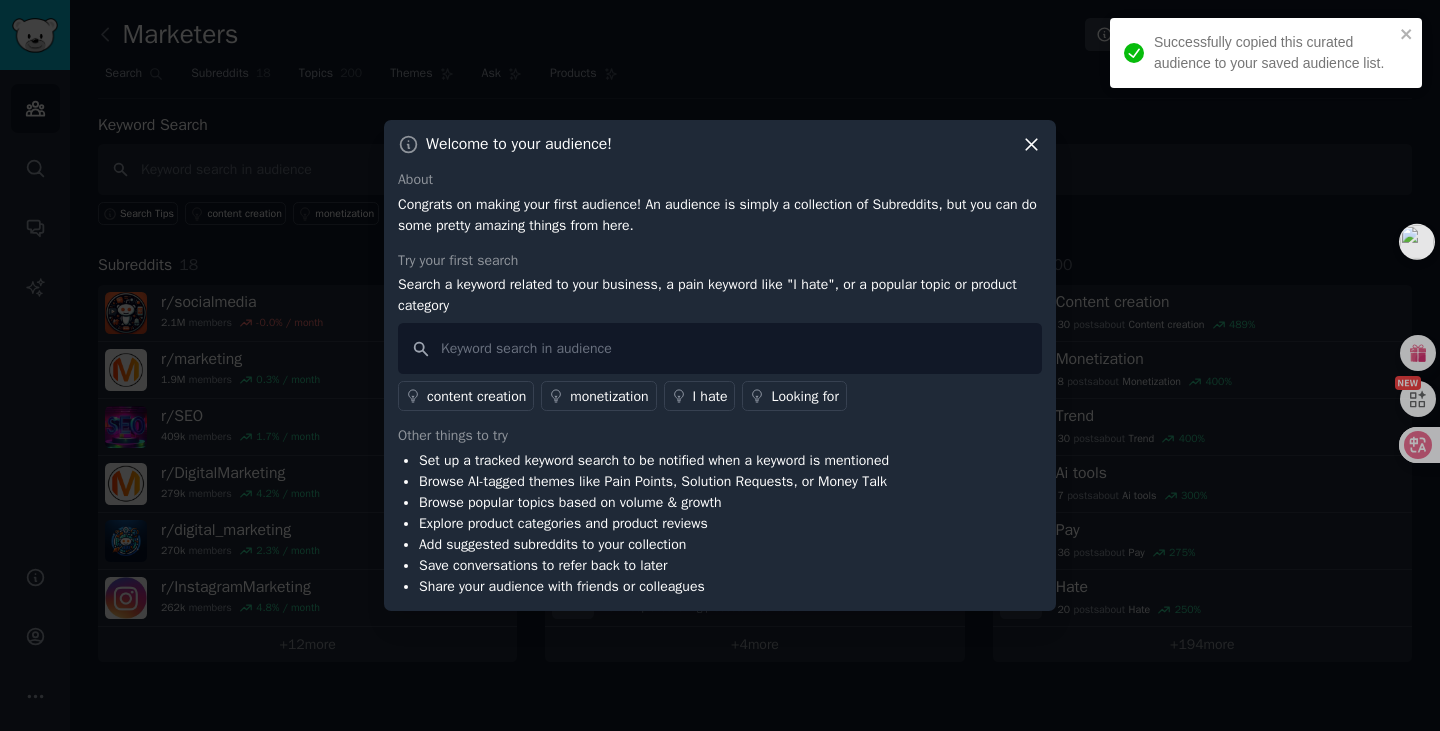 click 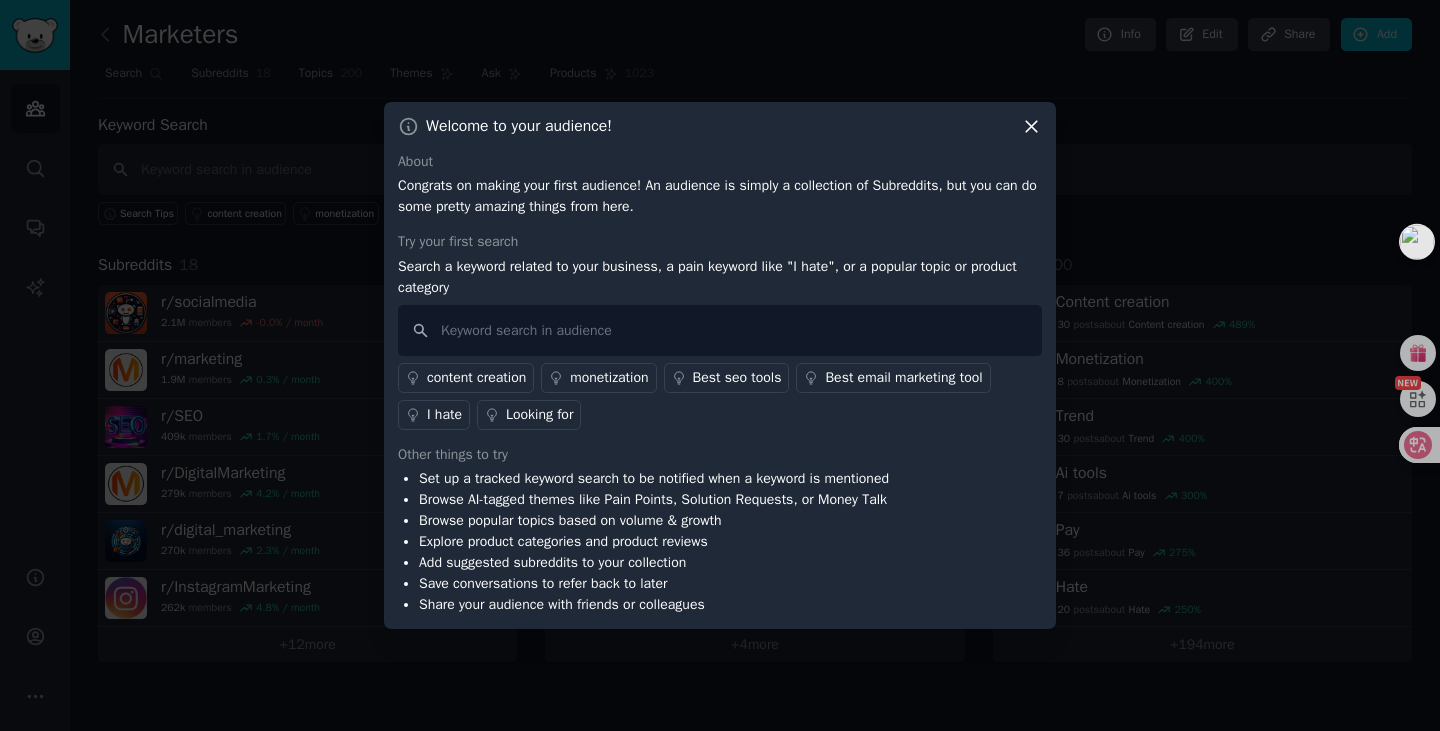 click 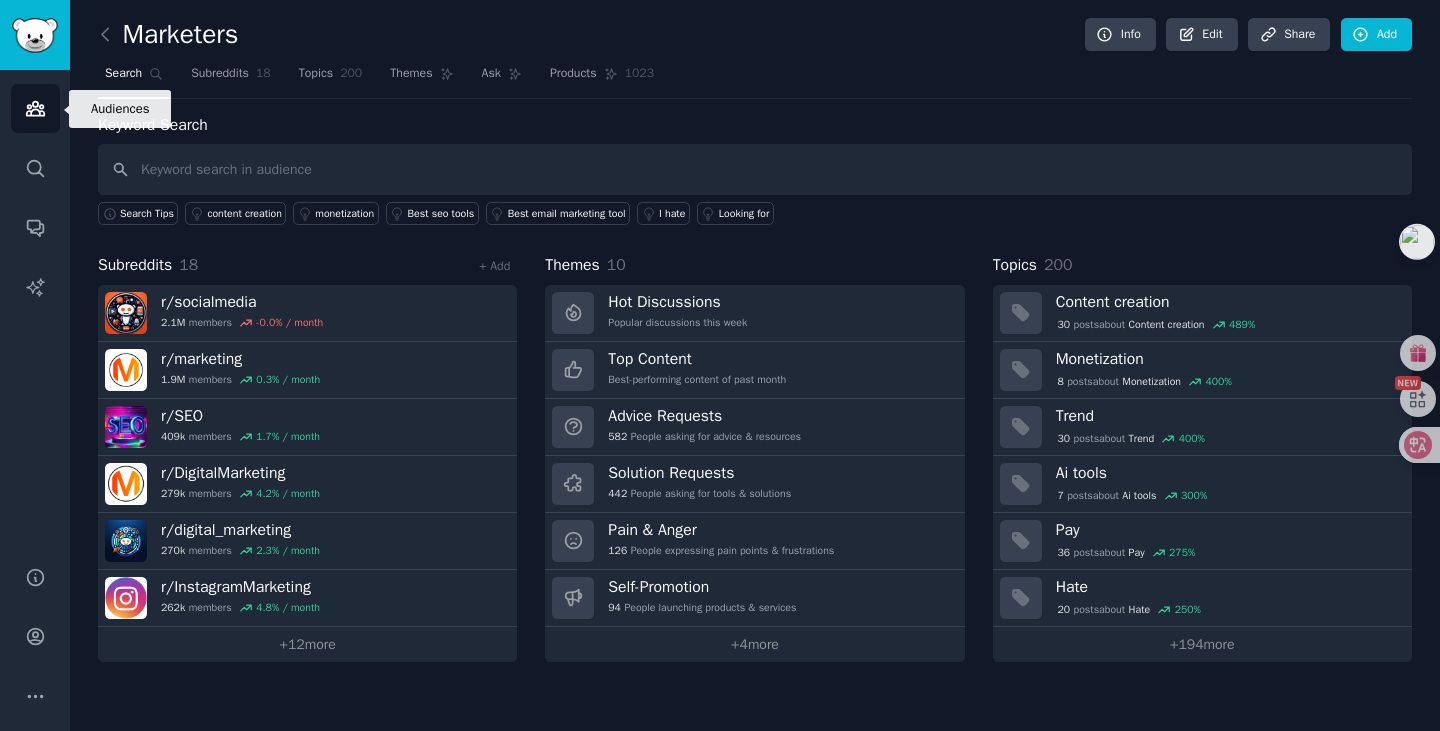 click on "Audiences" at bounding box center (35, 108) 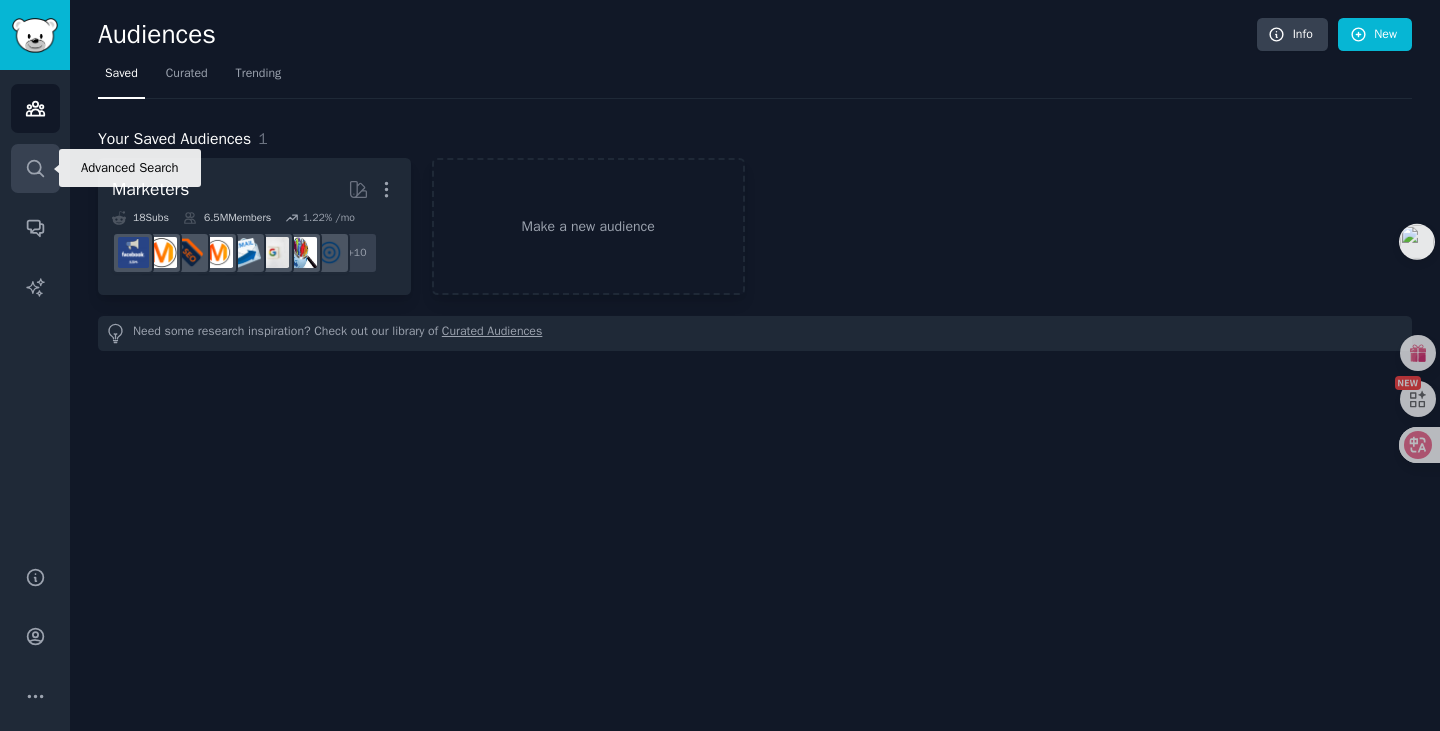 click 